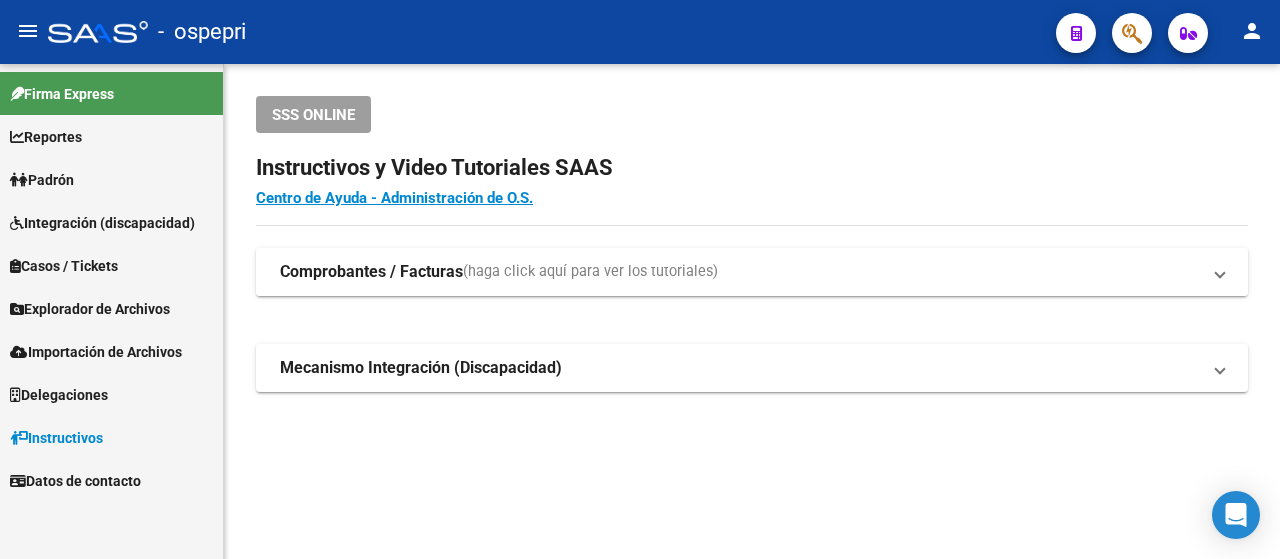 scroll, scrollTop: 0, scrollLeft: 0, axis: both 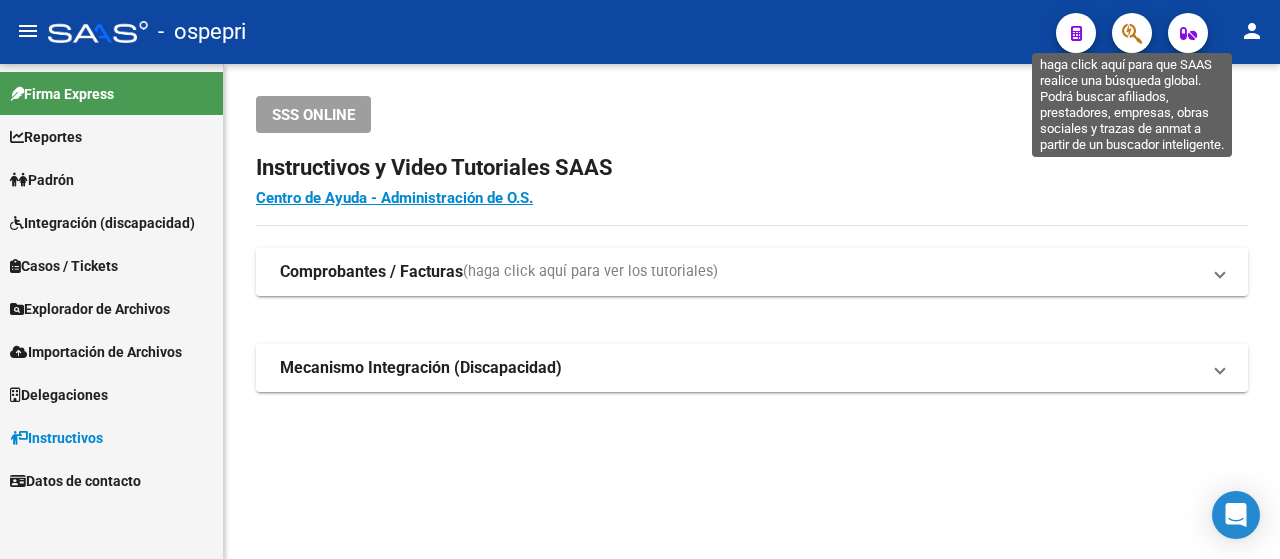 click 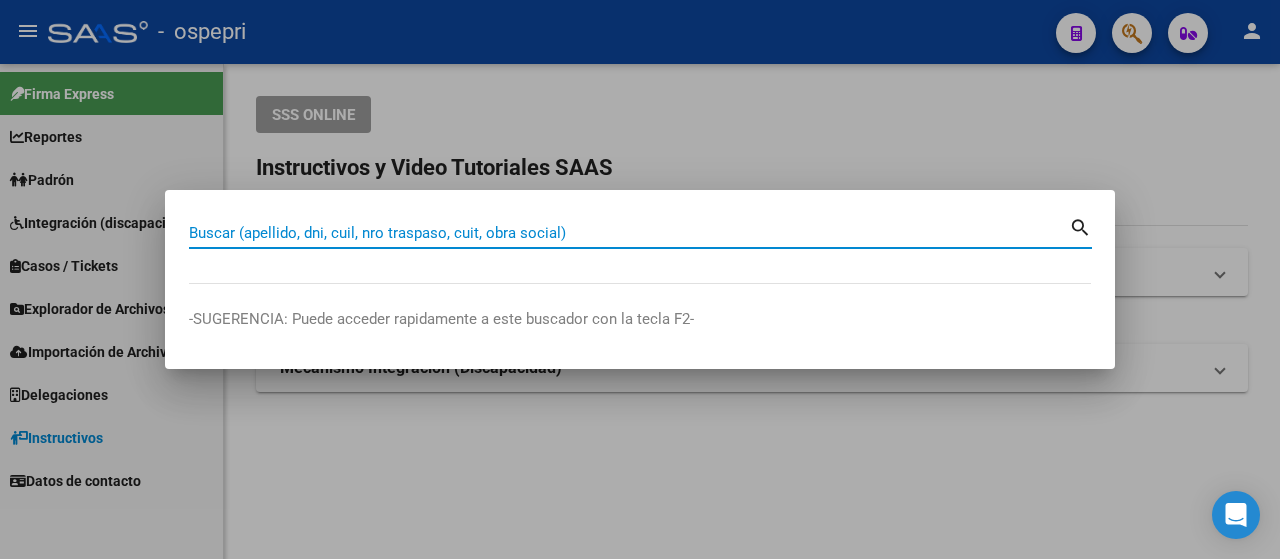 paste on "[NUMBER]" 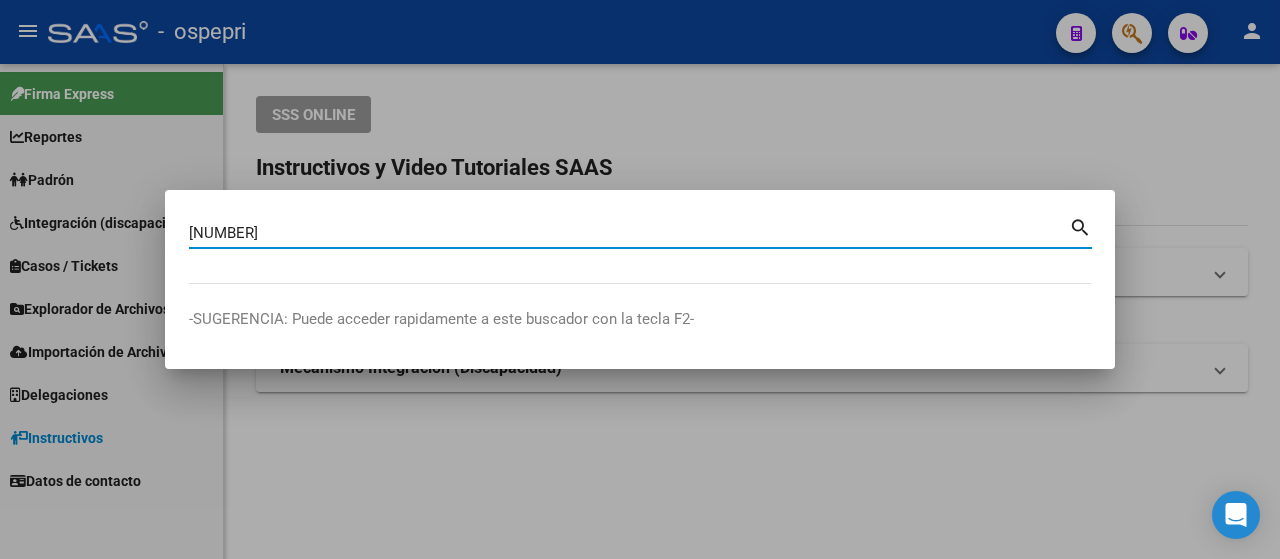 type on "[NUMBER]" 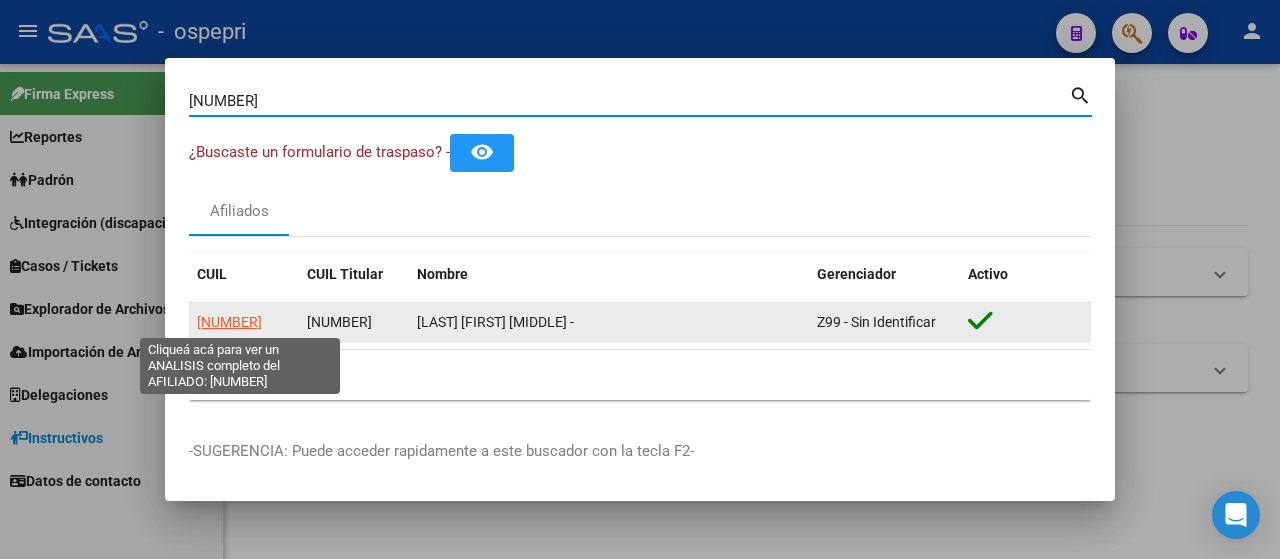 click on "[NUMBER]" 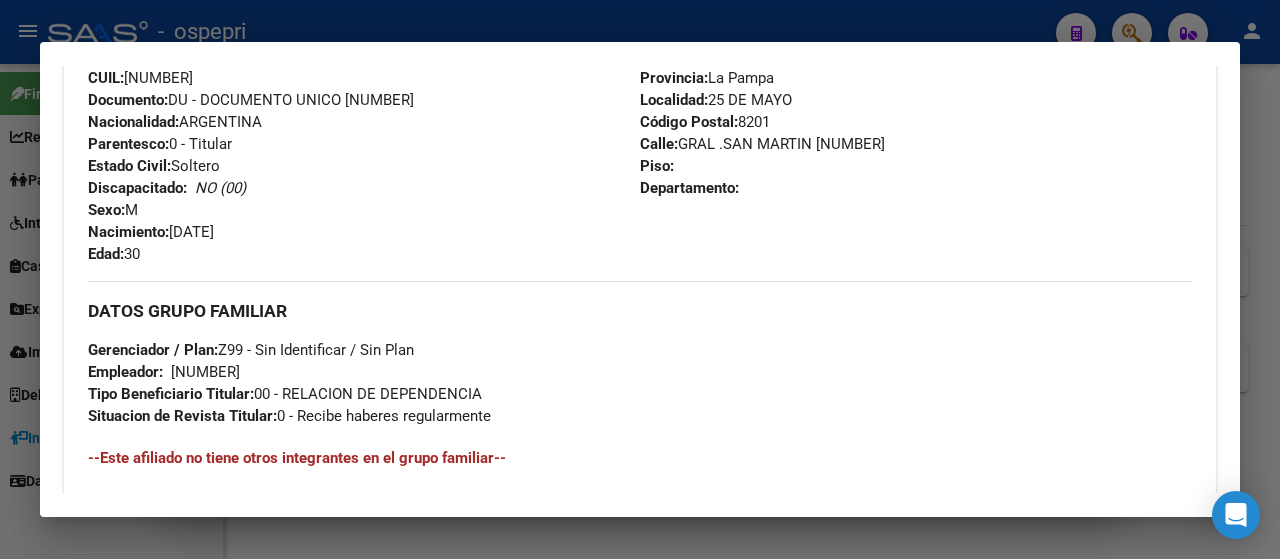scroll, scrollTop: 1192, scrollLeft: 0, axis: vertical 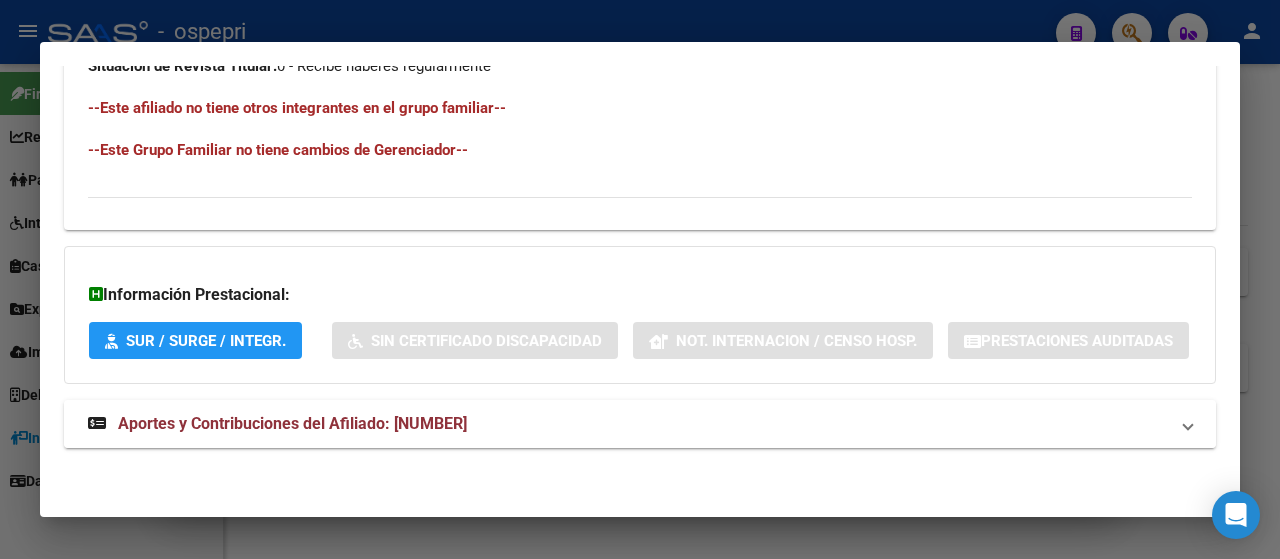 click on "Aportes y Contribuciones del Afiliado: [NUMBER]" at bounding box center (292, 423) 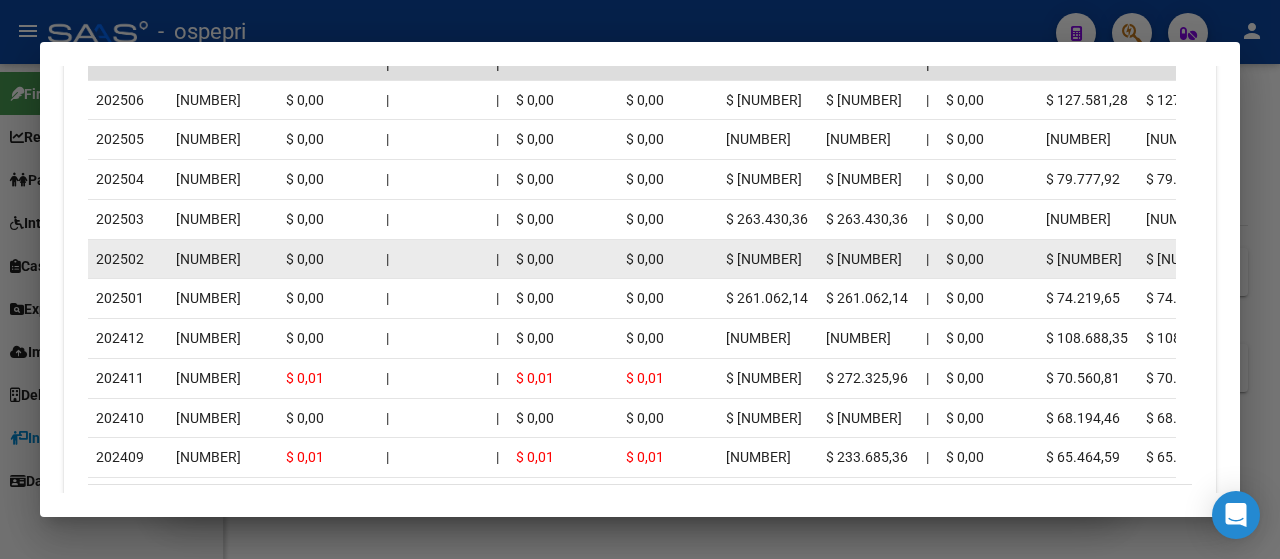 scroll, scrollTop: 1824, scrollLeft: 0, axis: vertical 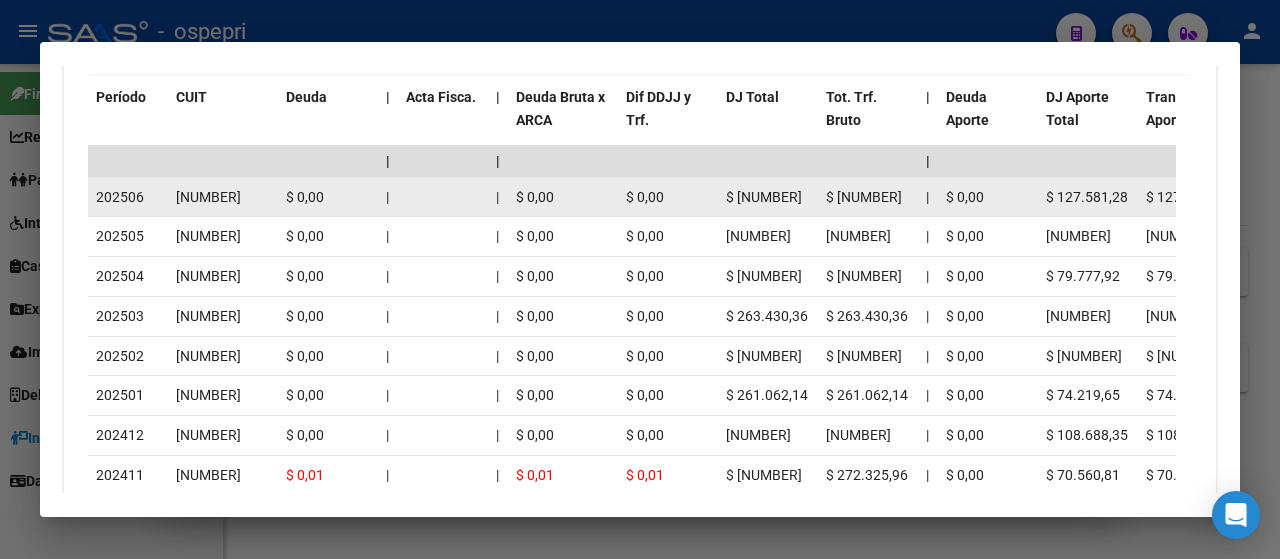 click on "[NUMBER]" 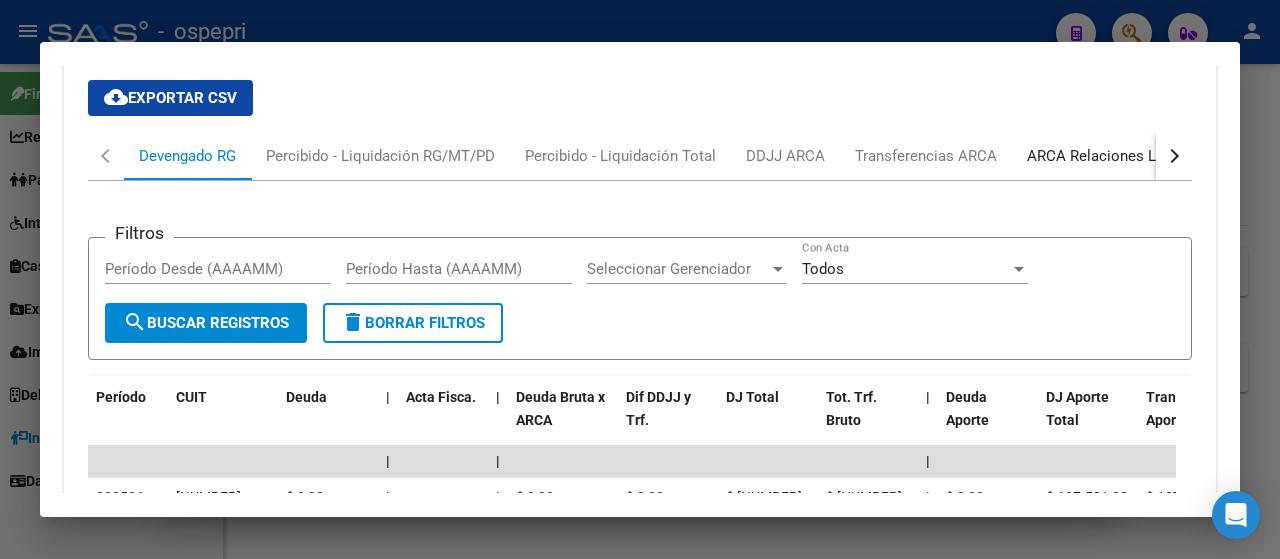 click on "ARCA Relaciones Laborales" at bounding box center (1120, 156) 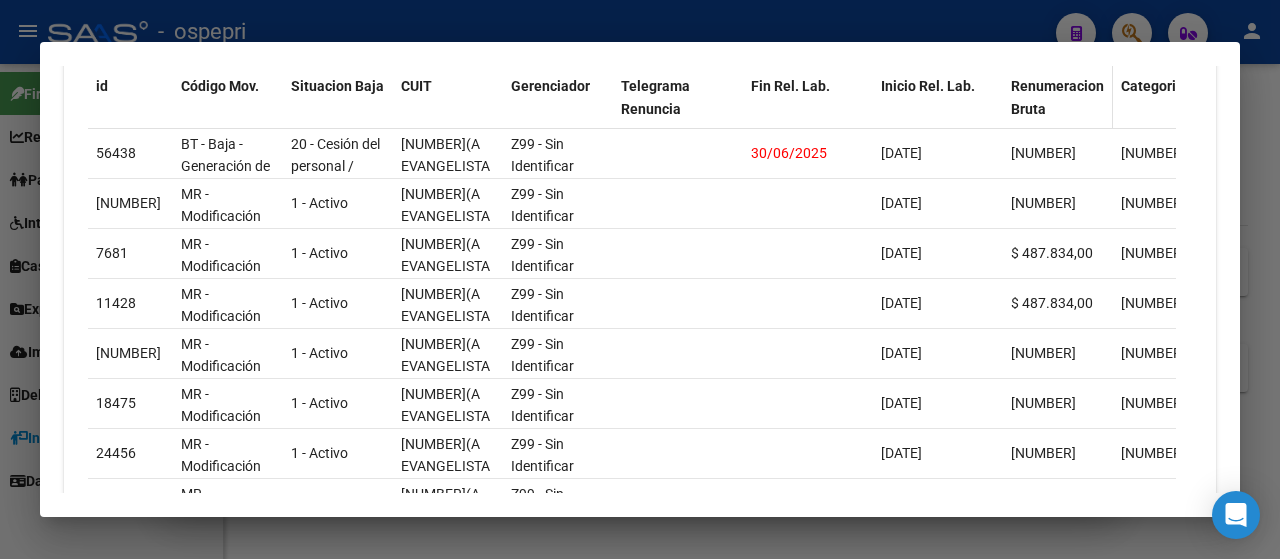scroll, scrollTop: 1624, scrollLeft: 0, axis: vertical 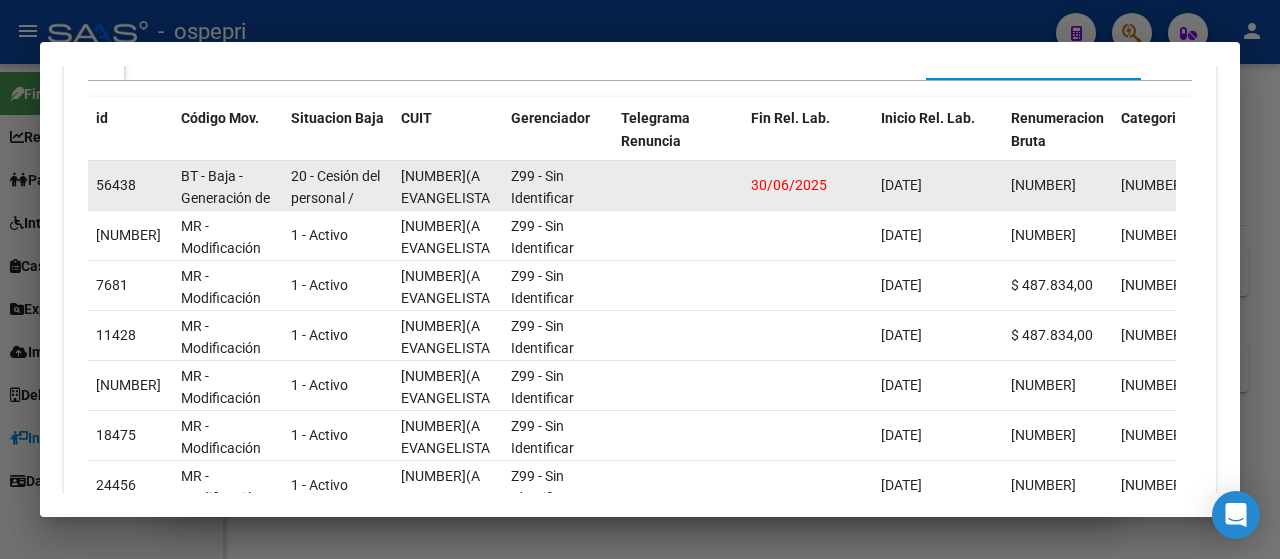 click on "[DATE]" 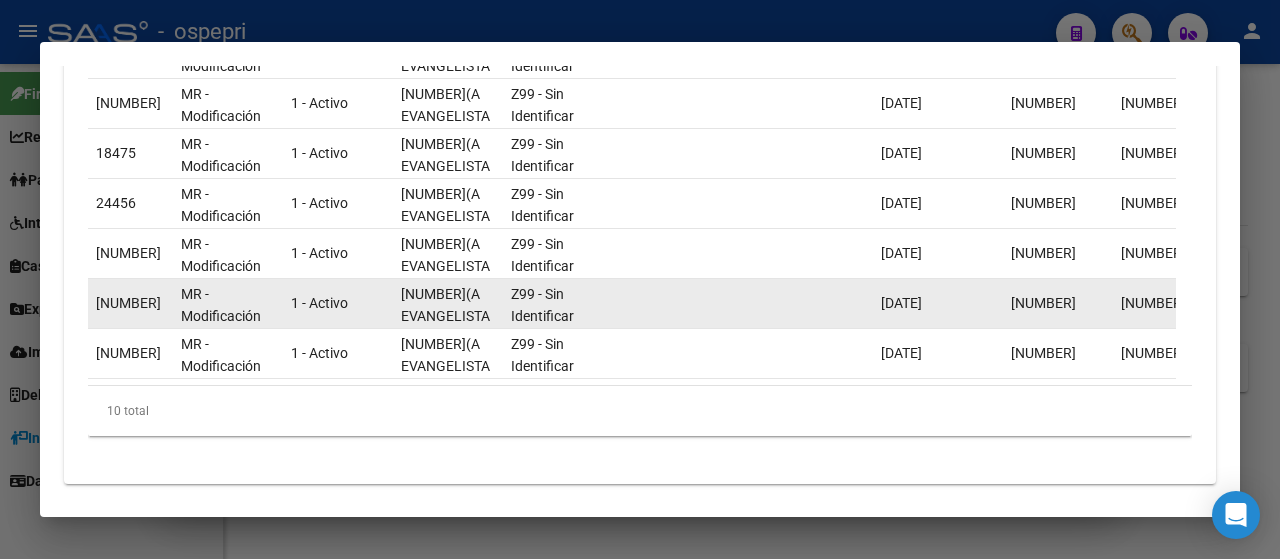 scroll, scrollTop: 2057, scrollLeft: 0, axis: vertical 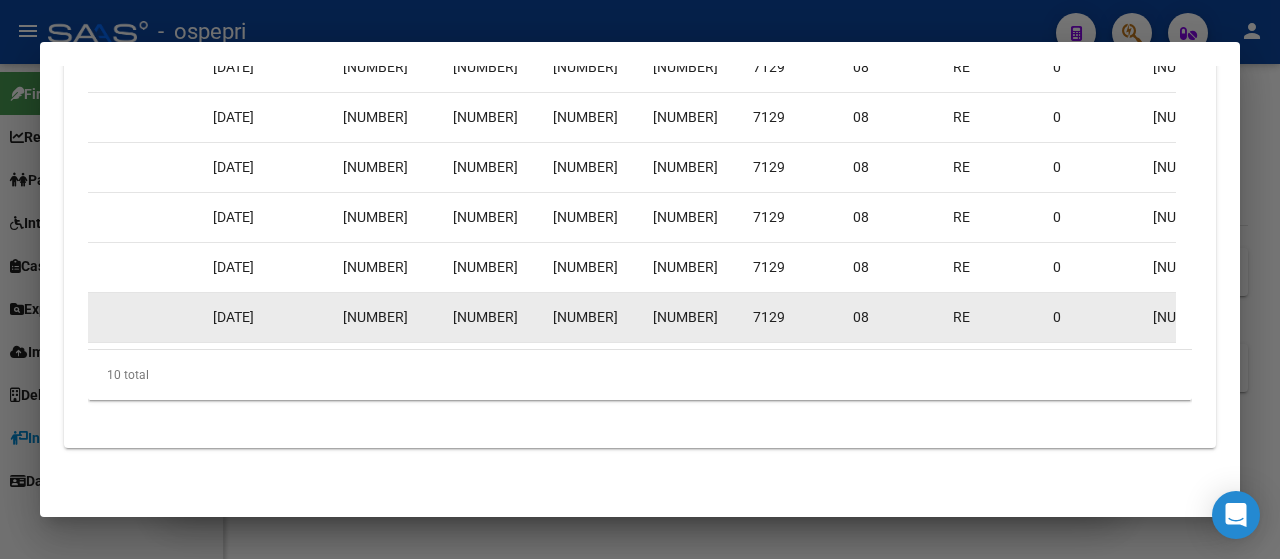 click on "[NUMBER]" 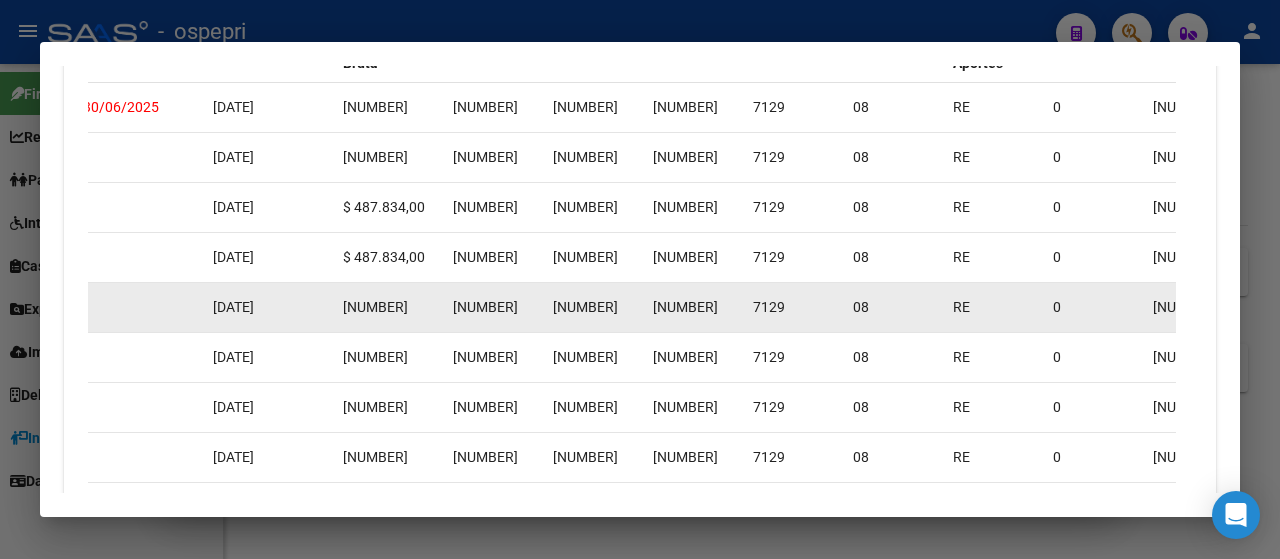 scroll, scrollTop: 1657, scrollLeft: 0, axis: vertical 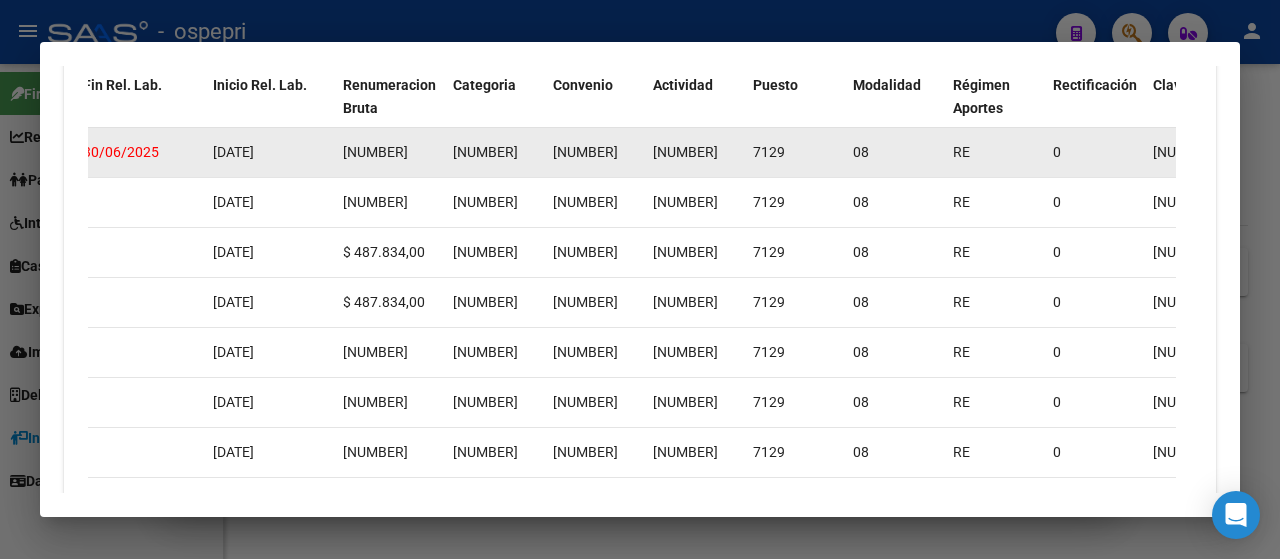 drag, startPoint x: 605, startPoint y: 247, endPoint x: 544, endPoint y: 250, distance: 61.073727 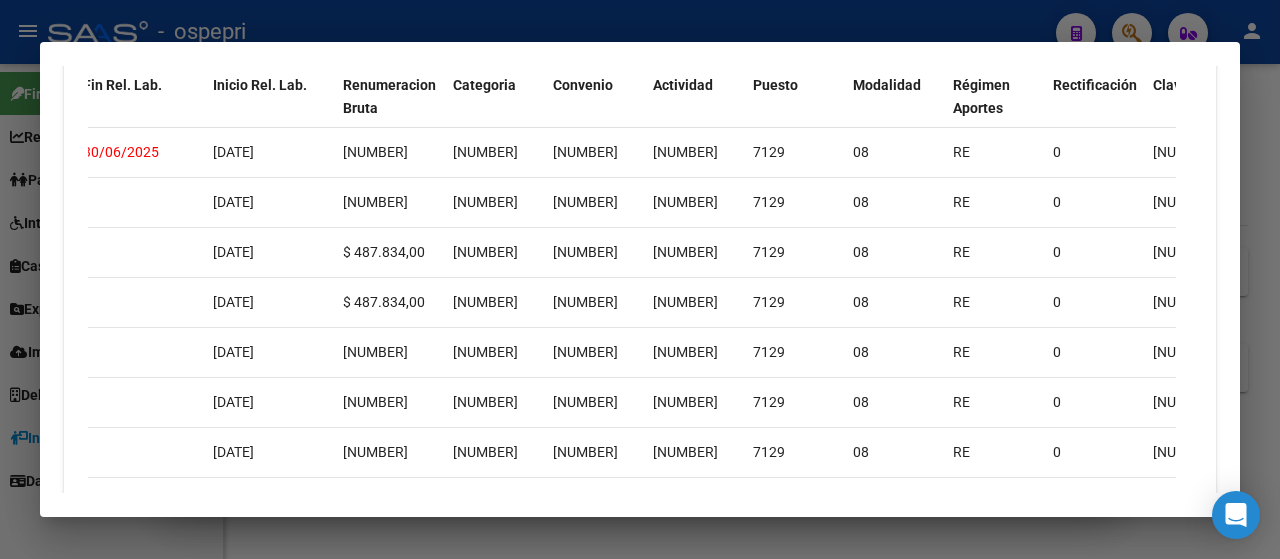 drag, startPoint x: 563, startPoint y: 259, endPoint x: 626, endPoint y: 18, distance: 249.09837 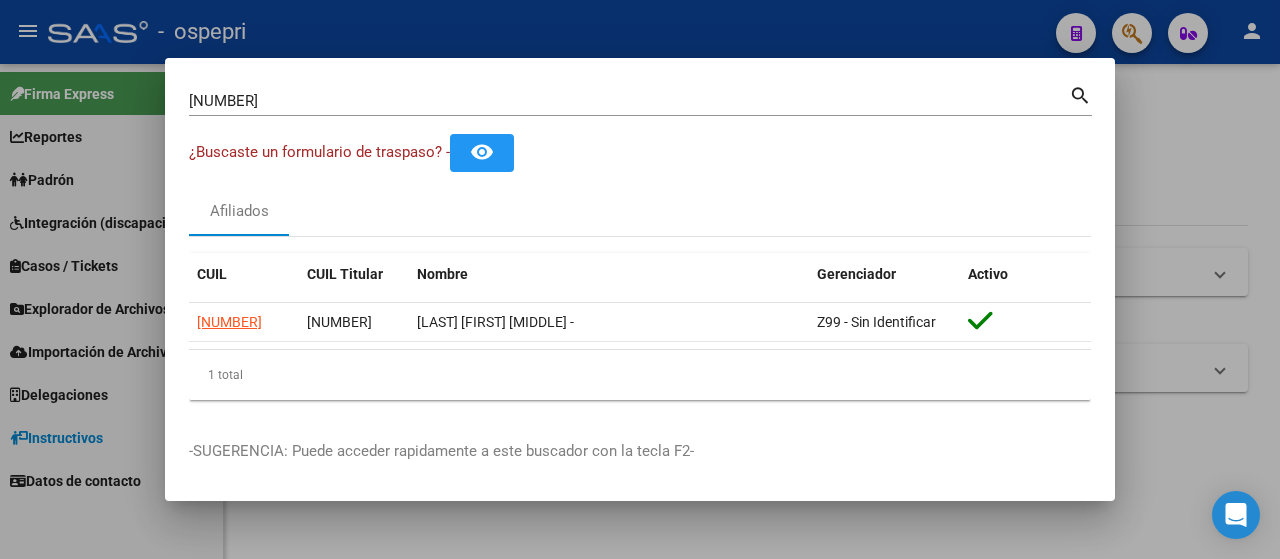 drag, startPoint x: 1187, startPoint y: 125, endPoint x: 1171, endPoint y: 124, distance: 16.03122 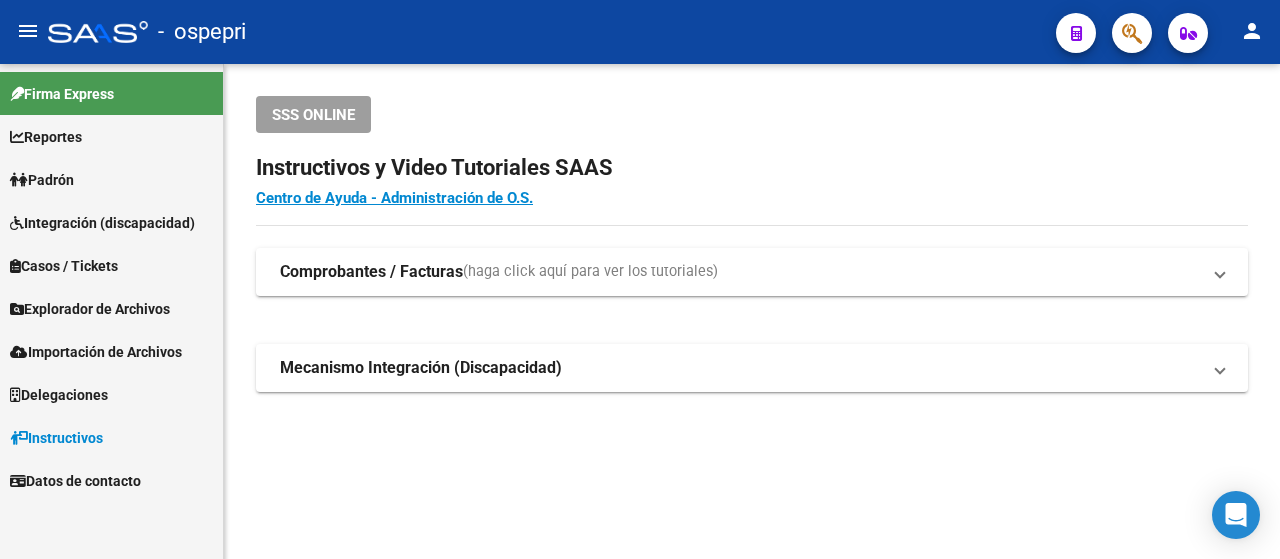 click 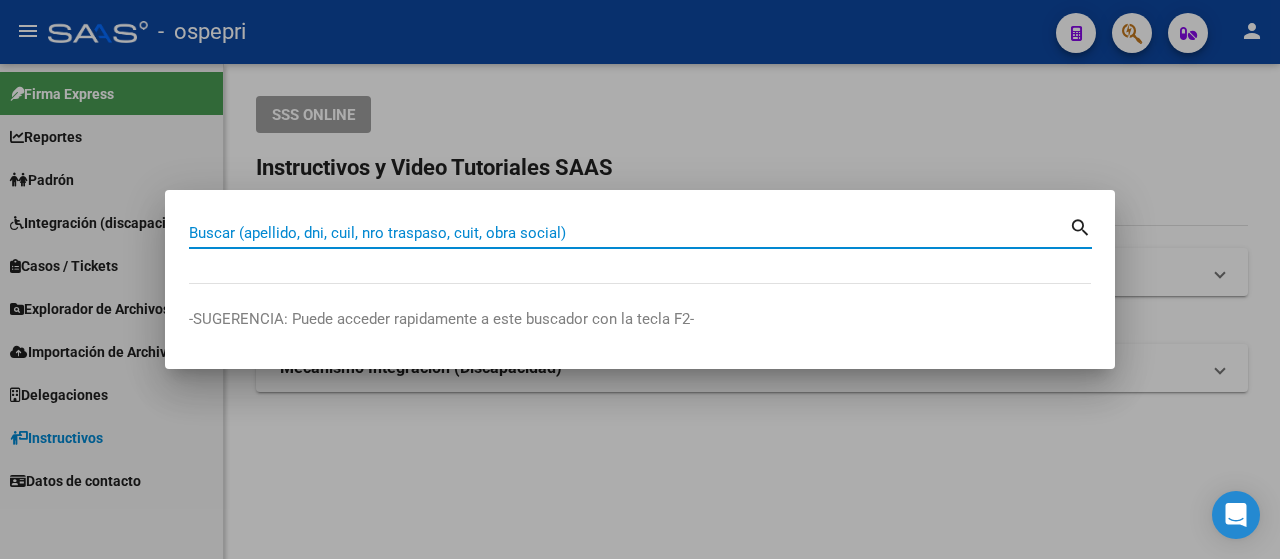 paste on "[NUMBER]" 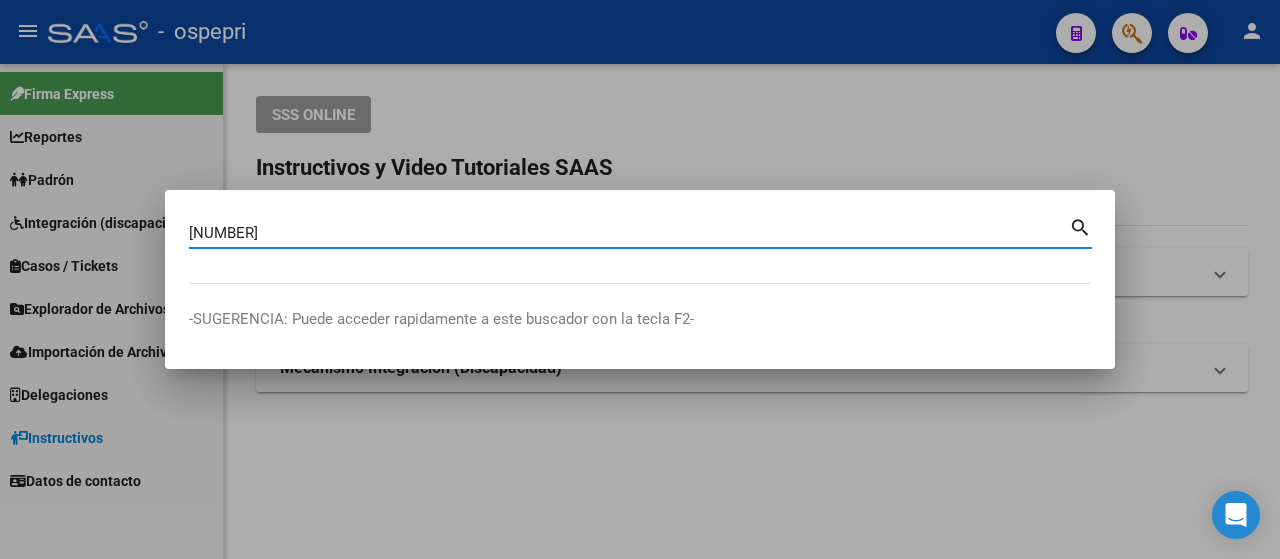 type on "[NUMBER]" 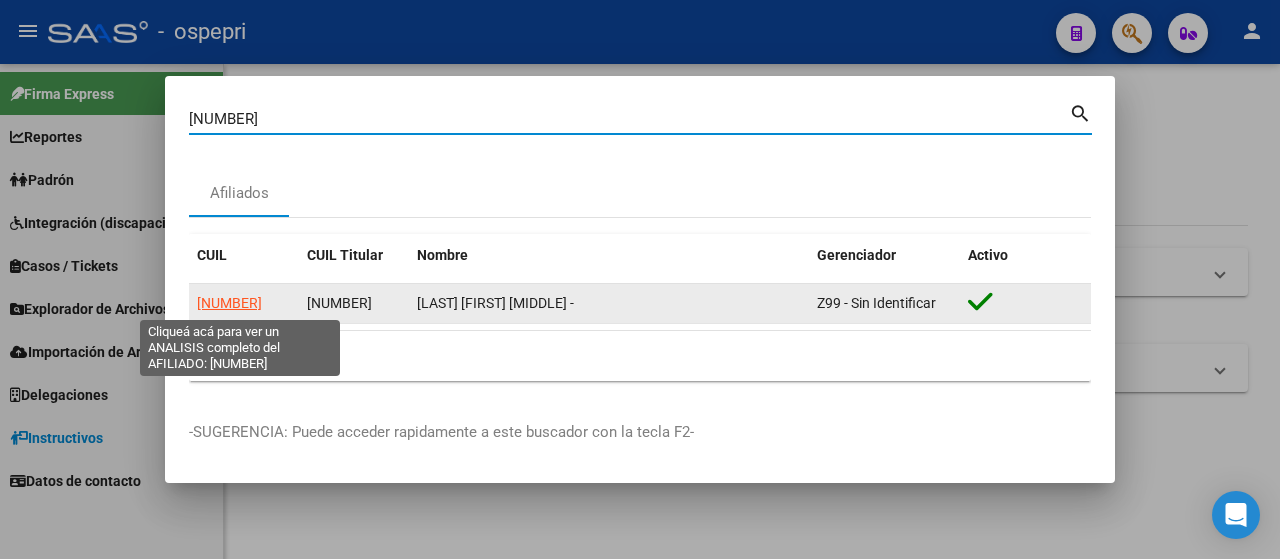 click on "[NUMBER]" 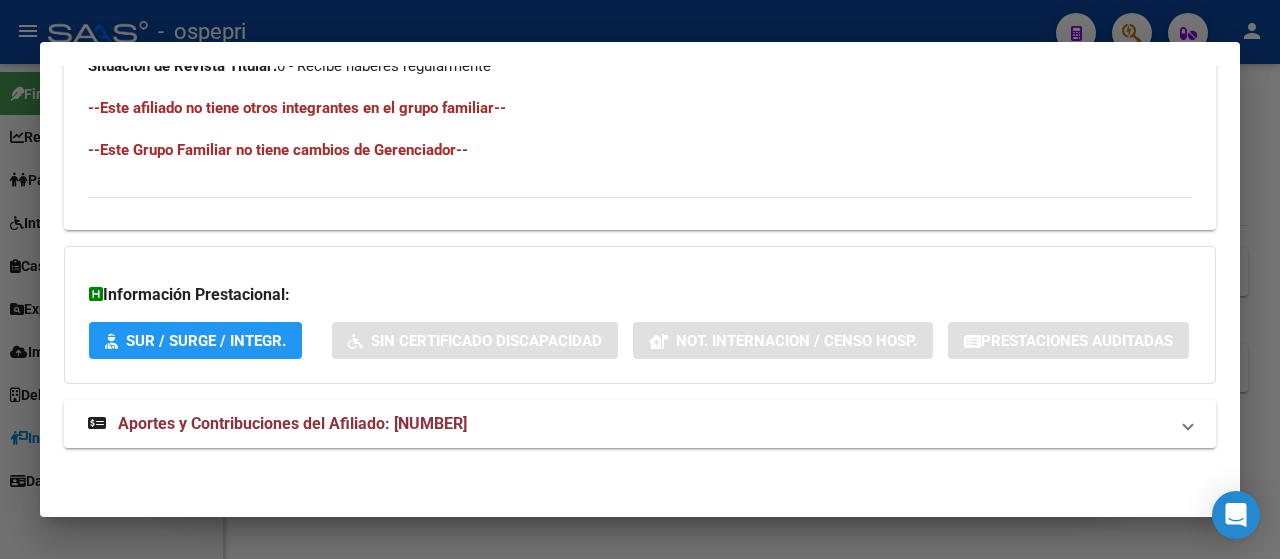 scroll, scrollTop: 1192, scrollLeft: 0, axis: vertical 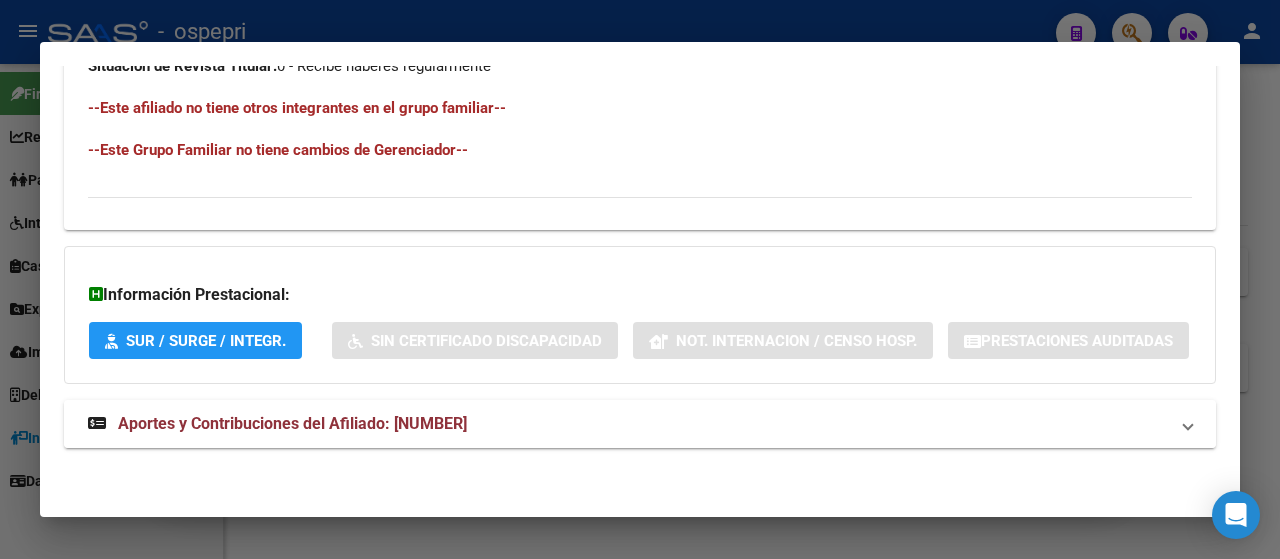 click on "Aportes y Contribuciones del Afiliado: [NUMBER]" at bounding box center [292, 423] 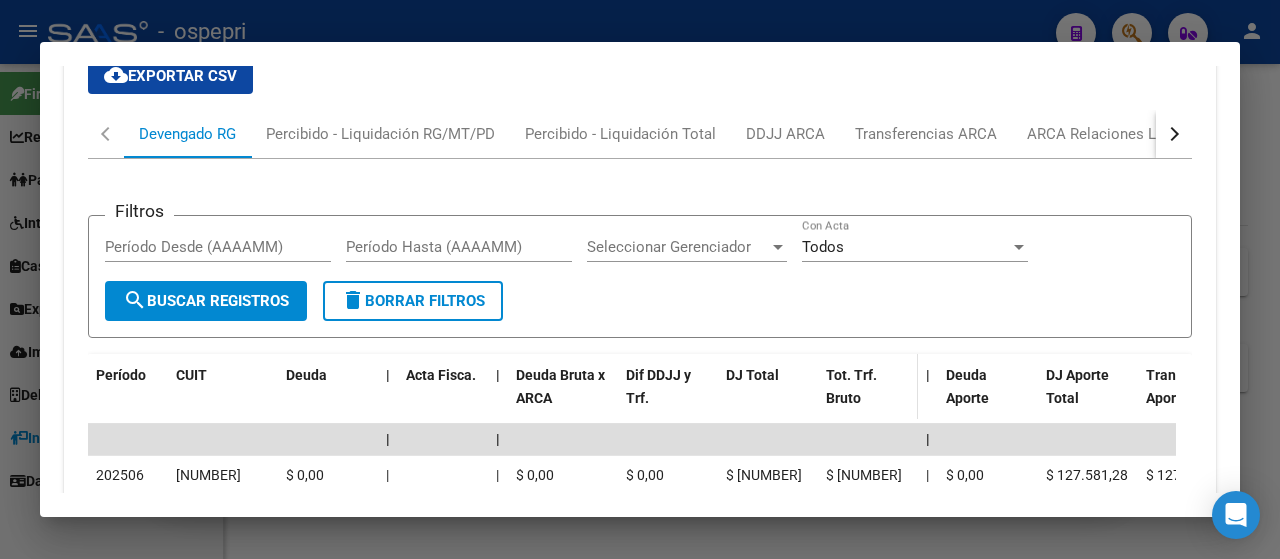 scroll, scrollTop: 1792, scrollLeft: 0, axis: vertical 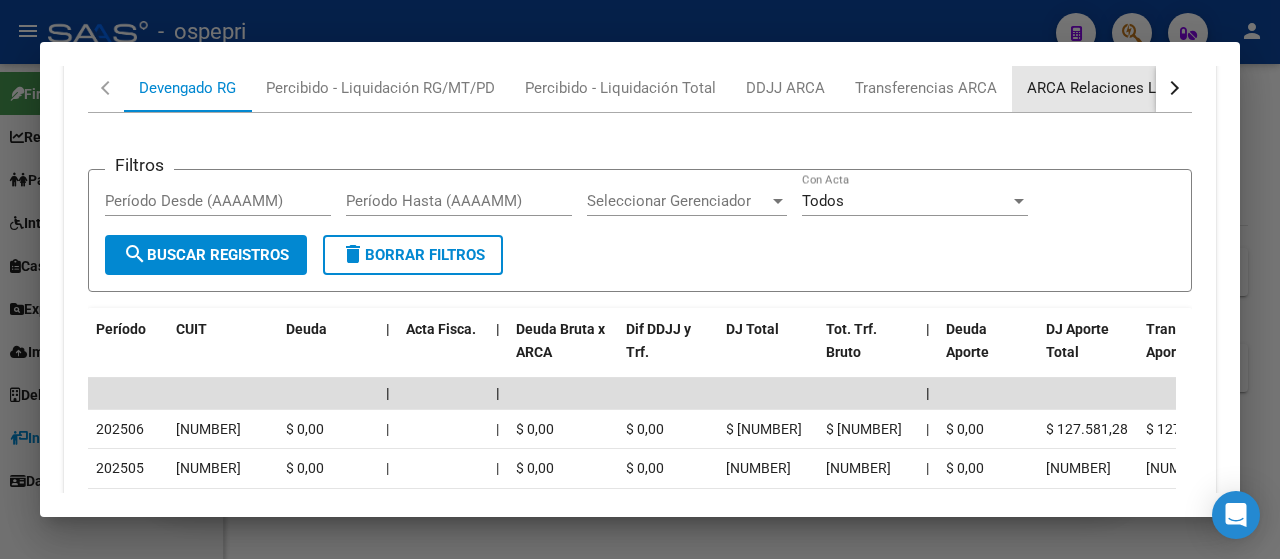click on "ARCA Relaciones Laborales" at bounding box center (1120, 88) 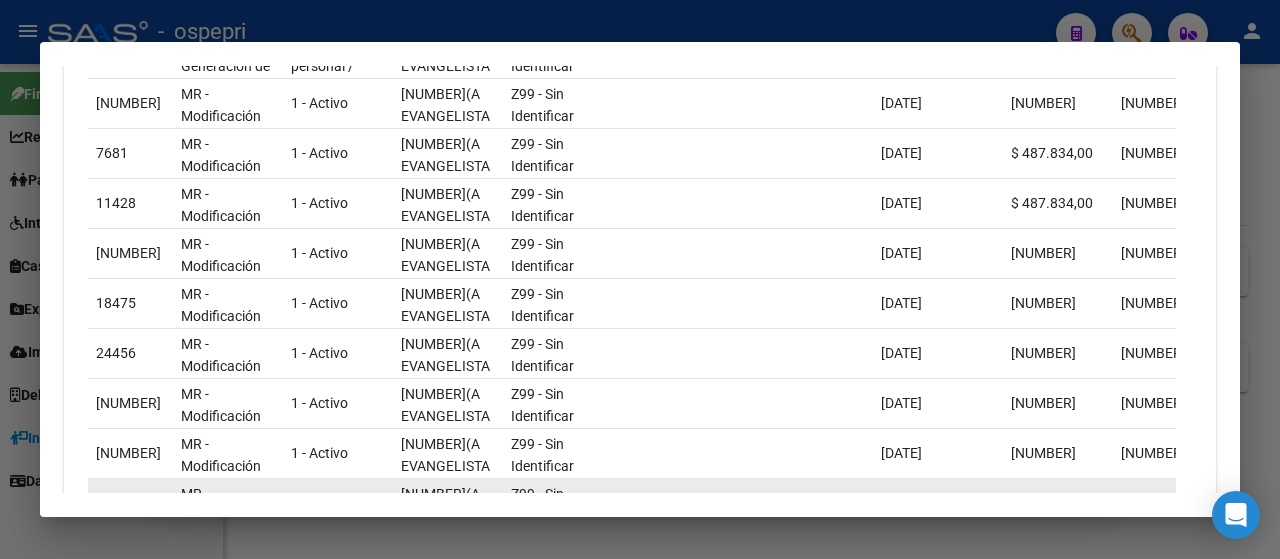 scroll, scrollTop: 1992, scrollLeft: 0, axis: vertical 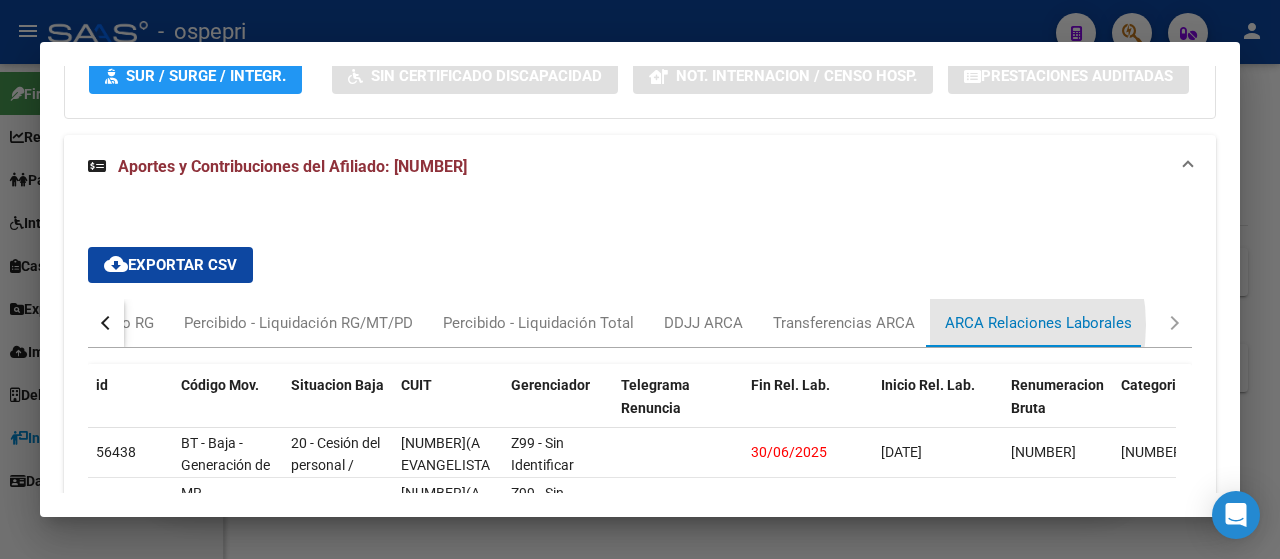 click on "ARCA Relaciones Laborales" at bounding box center [1038, 323] 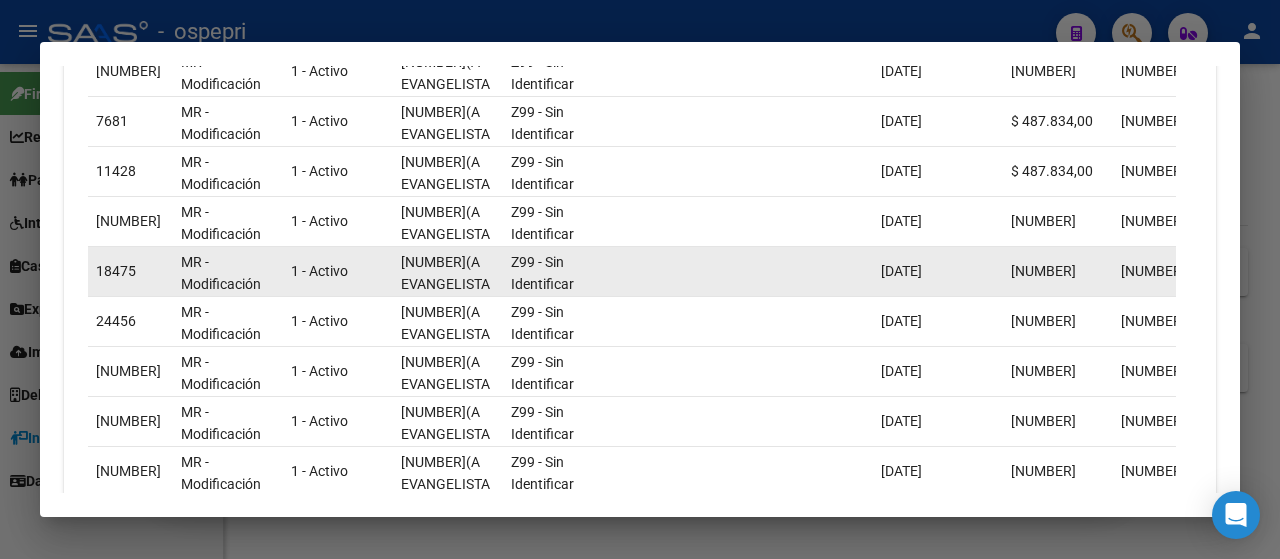 scroll, scrollTop: 1801, scrollLeft: 0, axis: vertical 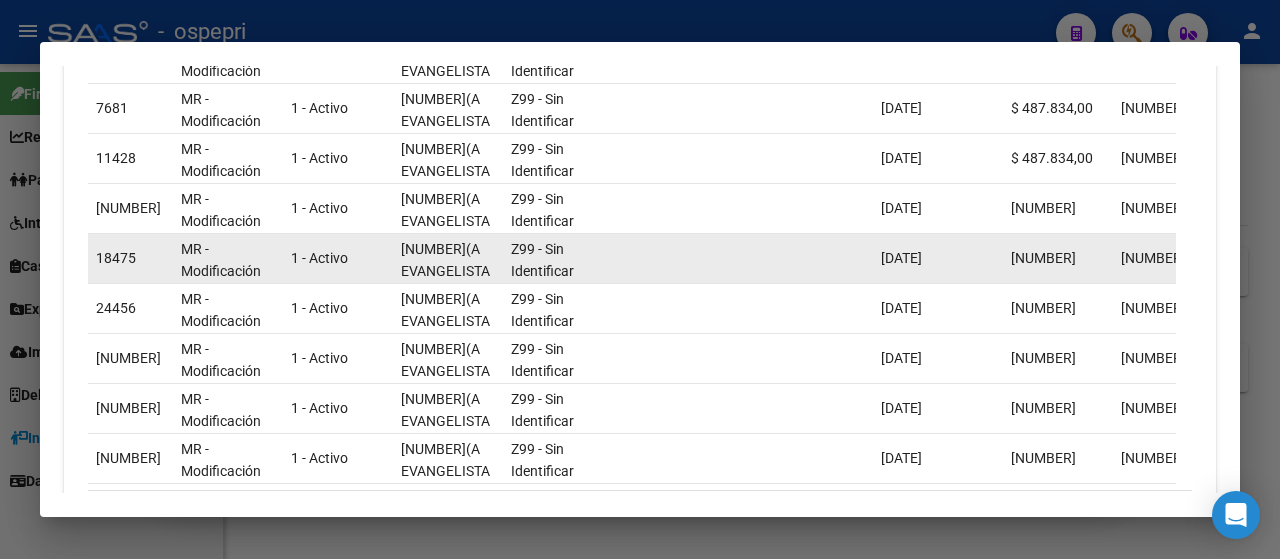 click on "Z99 - Sin Identificar" 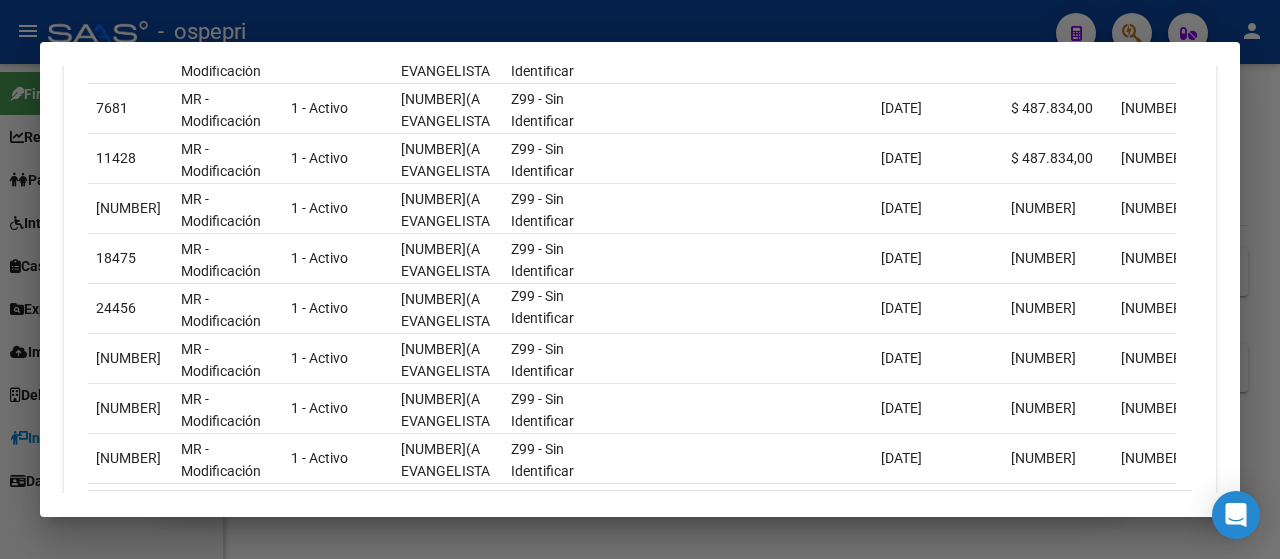 scroll, scrollTop: 2057, scrollLeft: 0, axis: vertical 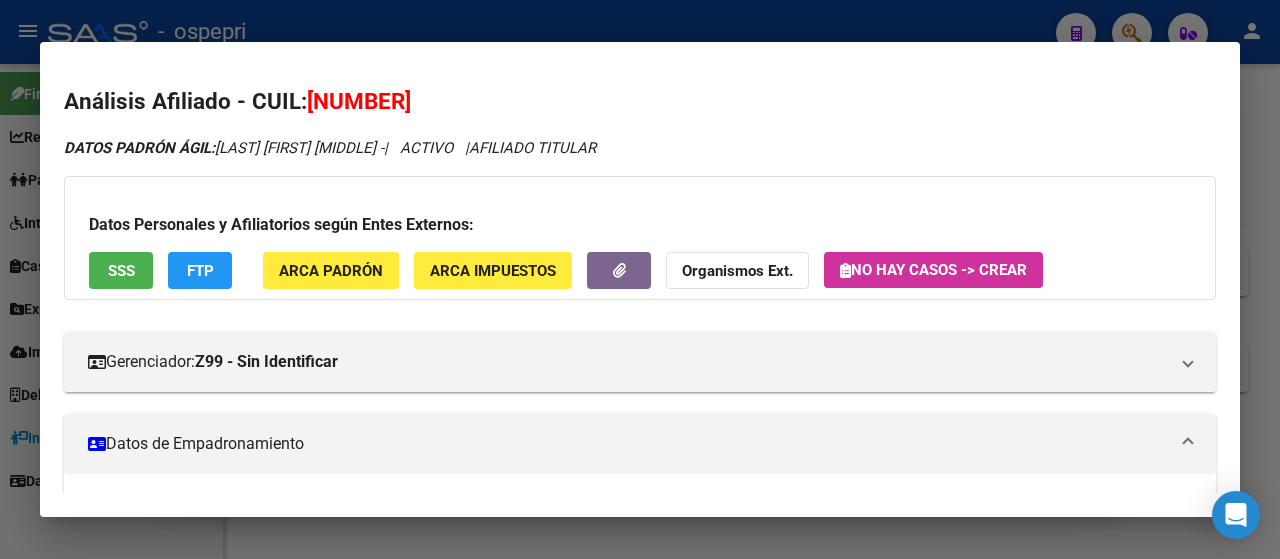 click at bounding box center (640, 279) 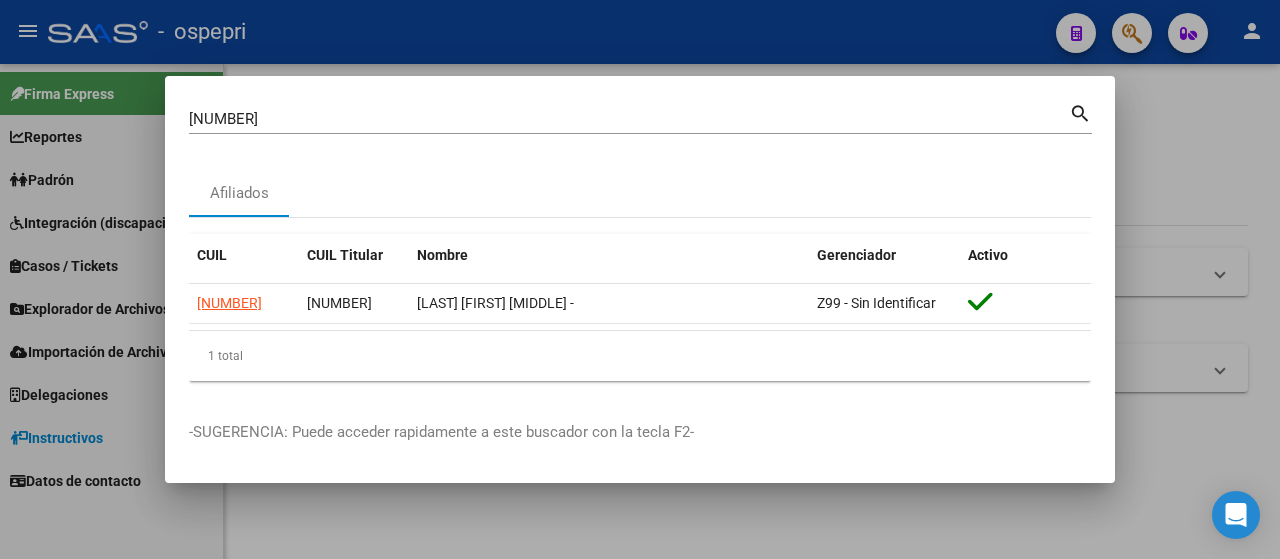 click at bounding box center (640, 279) 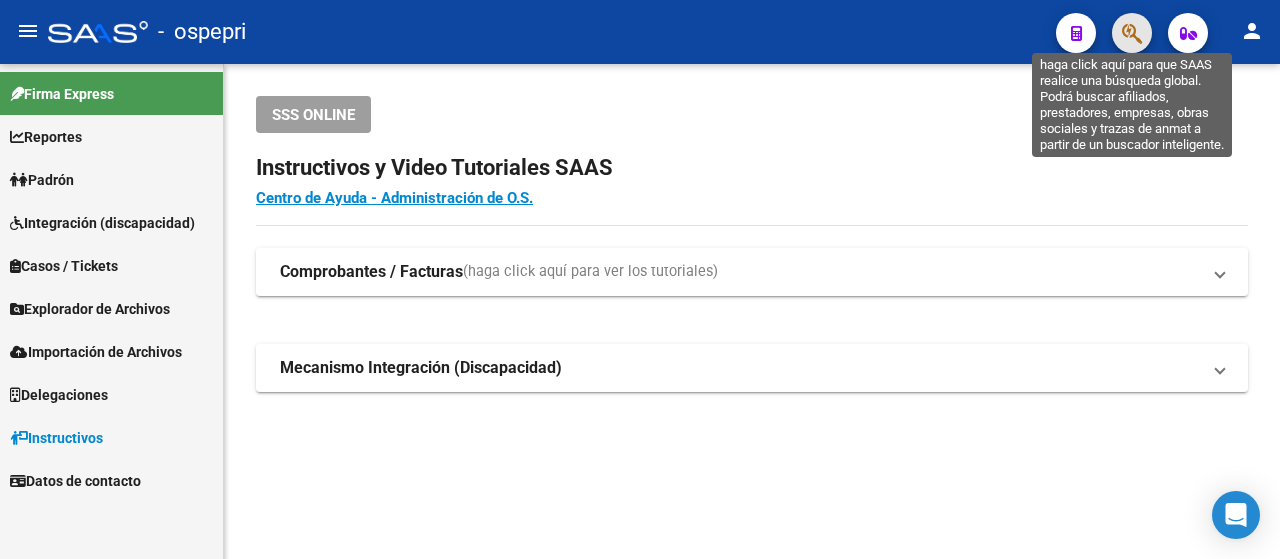 click 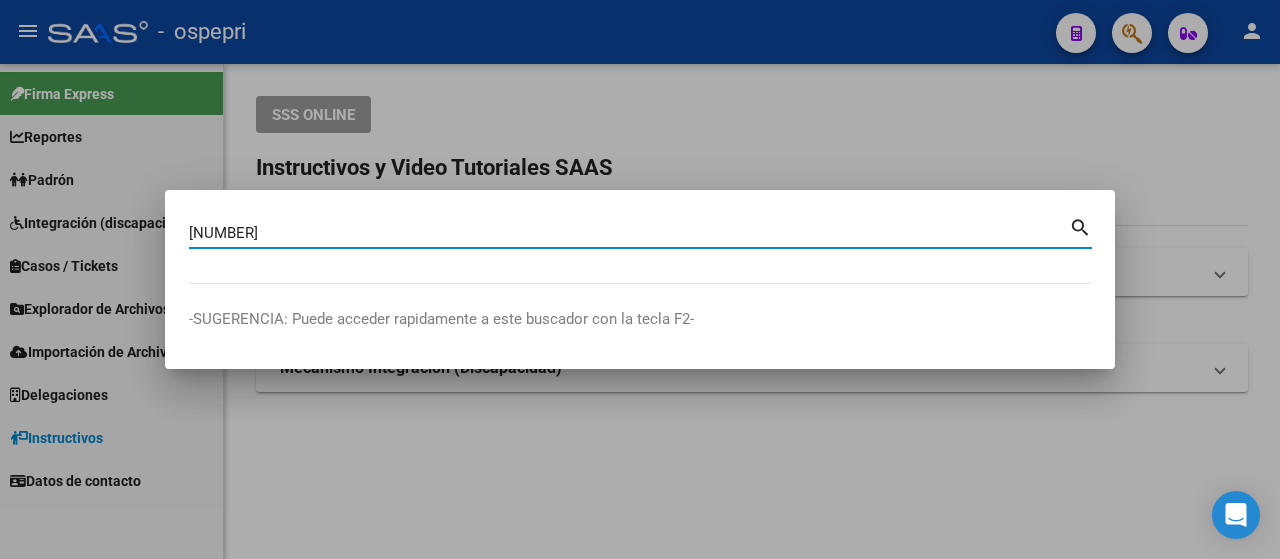 type on "[NUMBER]" 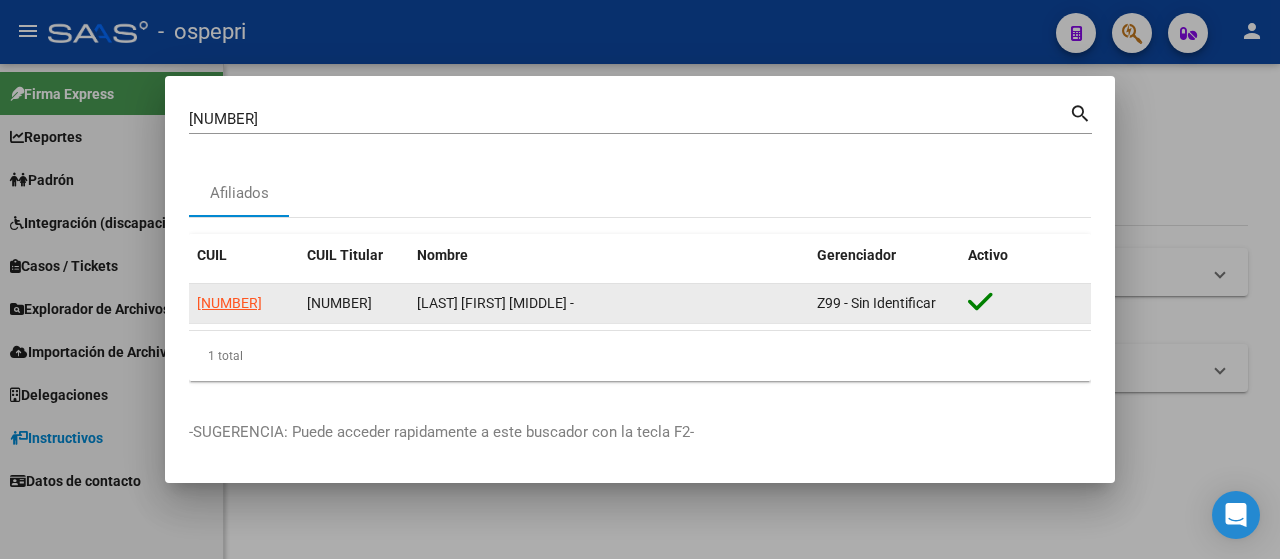 click on "[NUMBER]" 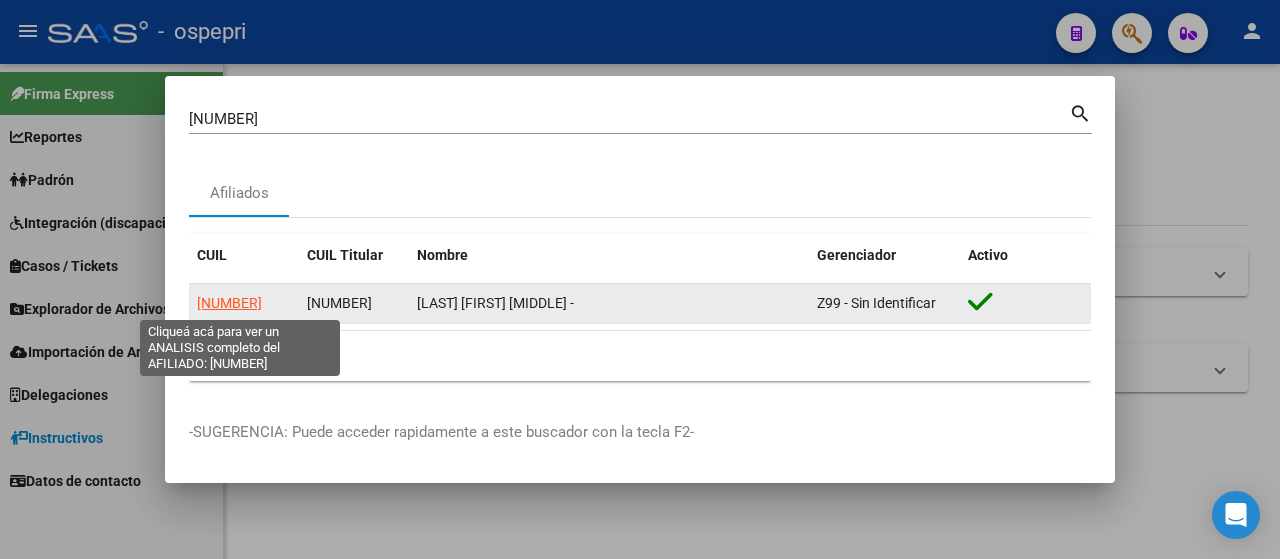 click on "[NUMBER]" 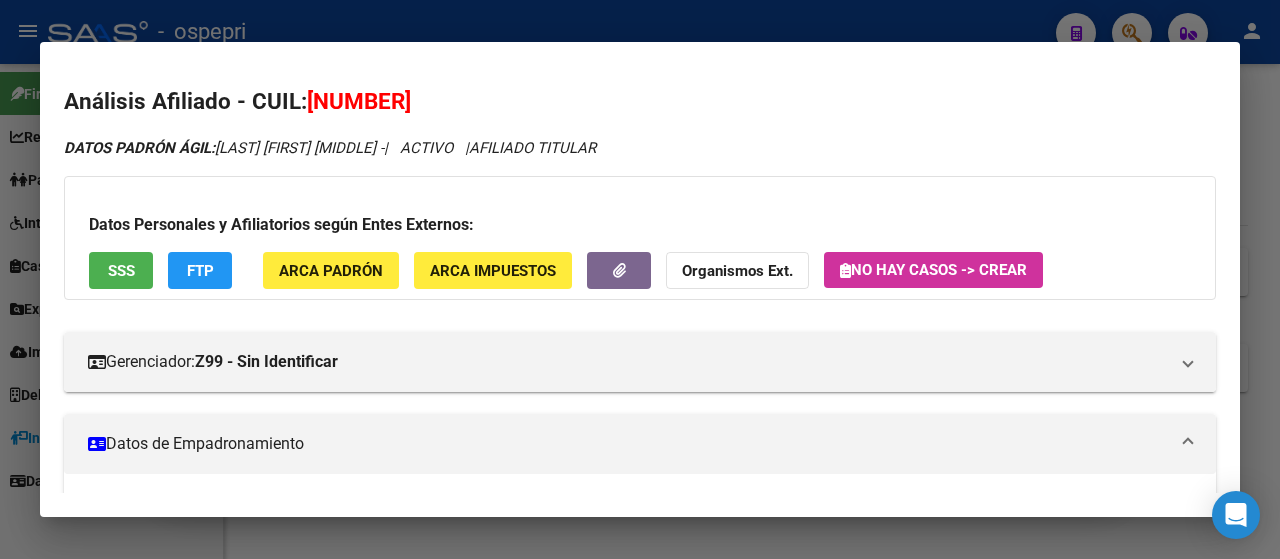 click on "Organismos Ext." 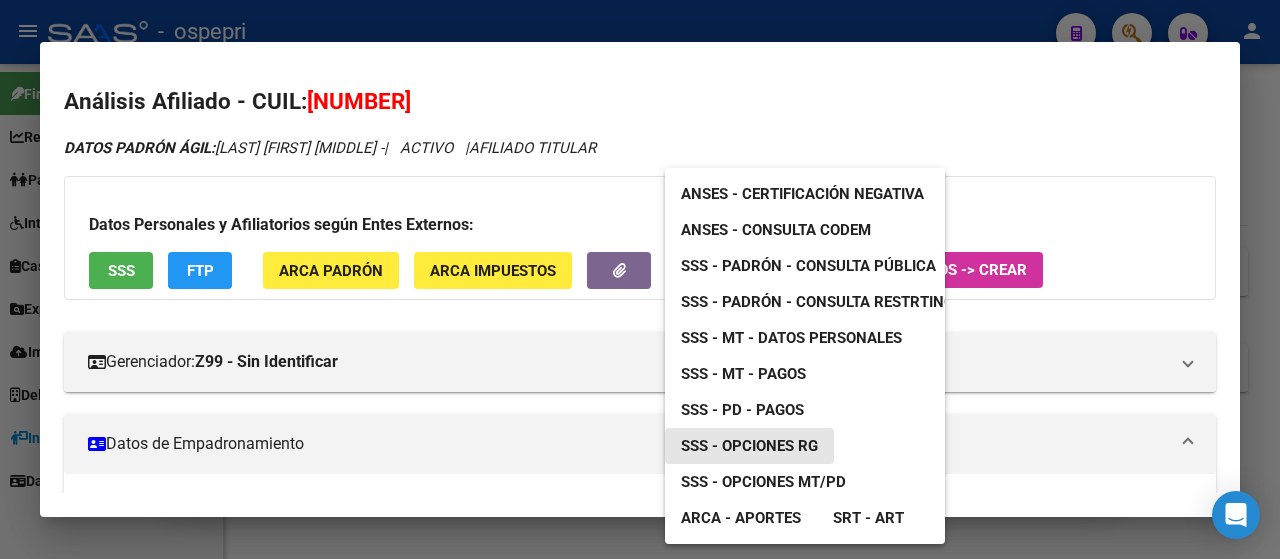 click on "SSS - Opciones RG" at bounding box center (749, 446) 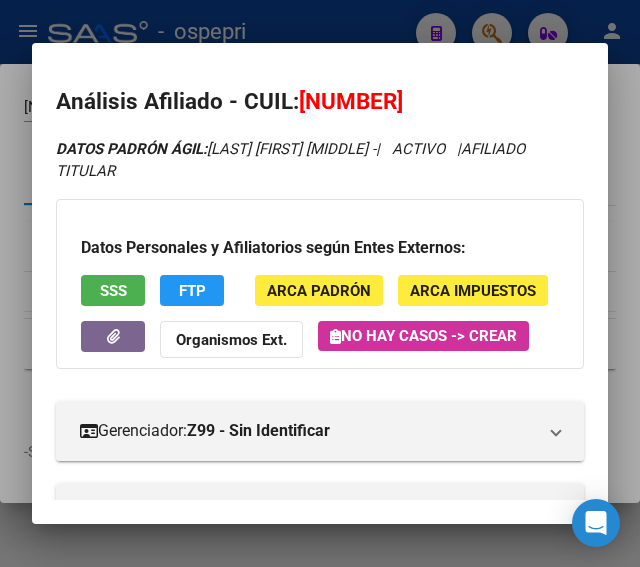 click at bounding box center [320, 283] 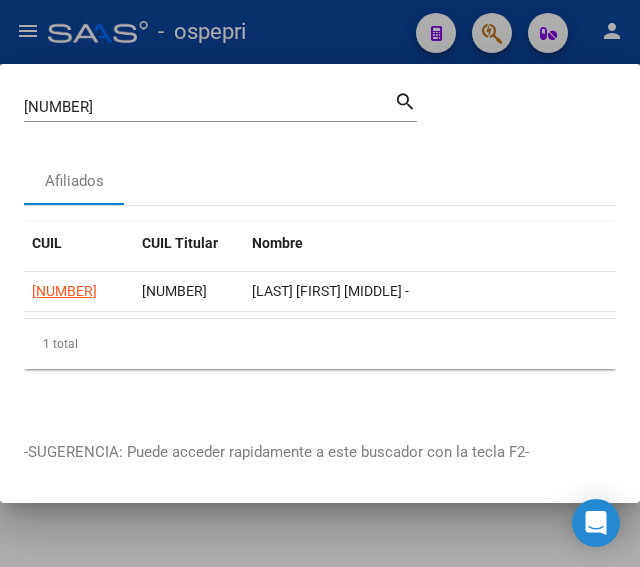 click at bounding box center [320, 283] 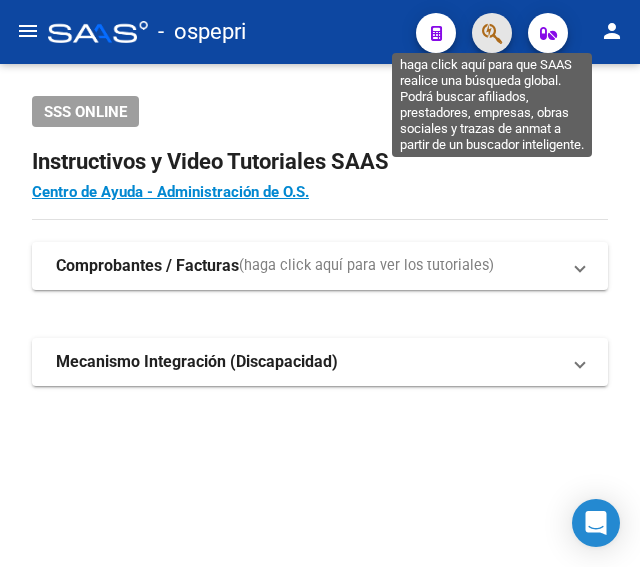 click 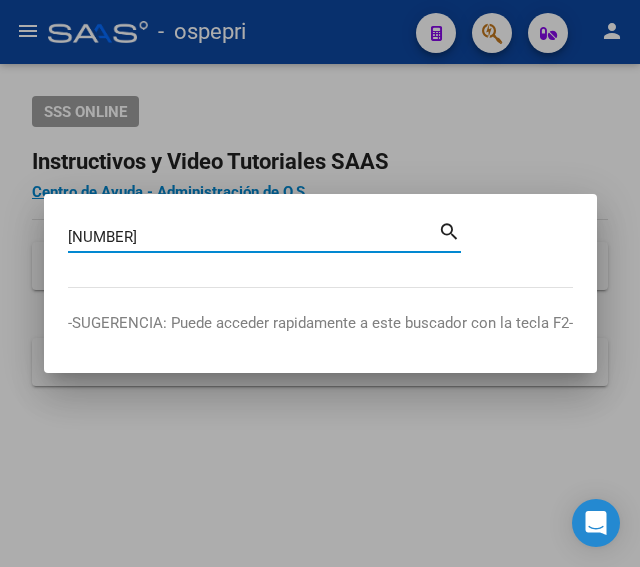 type on "[NUMBER]" 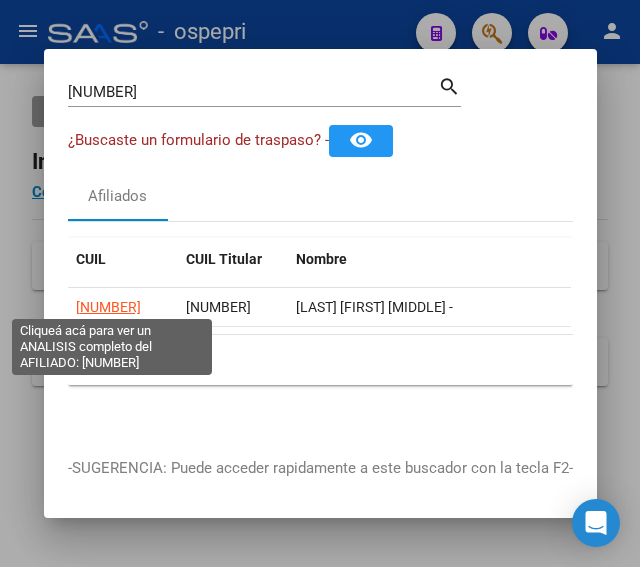 click on "[NUMBER]" 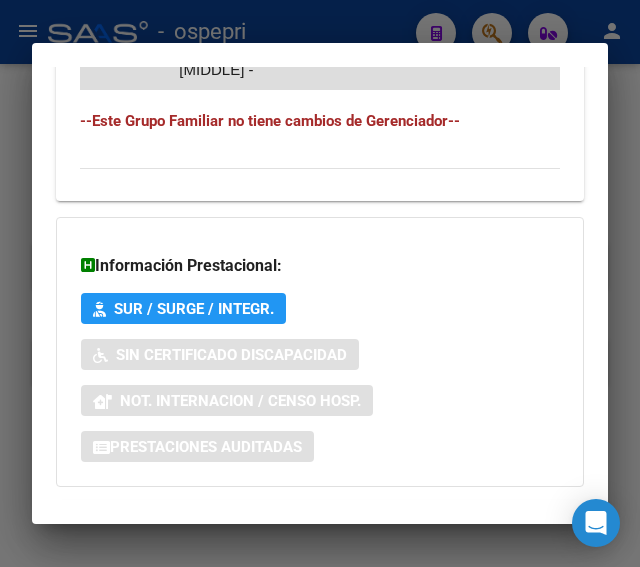 scroll, scrollTop: 1674, scrollLeft: 0, axis: vertical 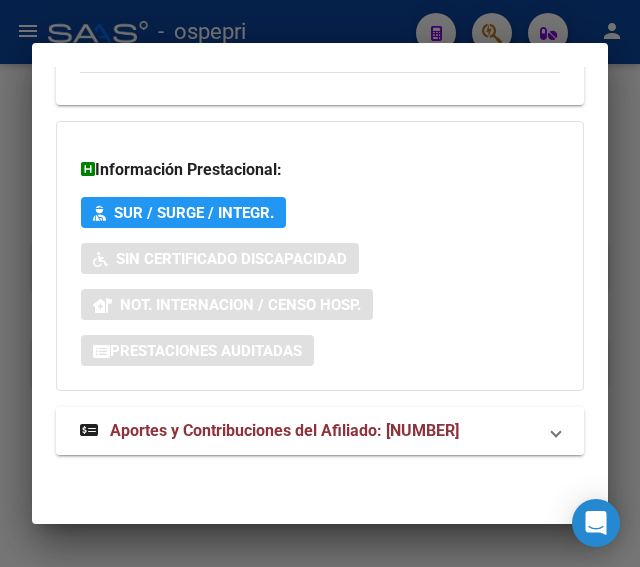 click on "Aportes y Contribuciones del Afiliado: [NUMBER]" at bounding box center (284, 430) 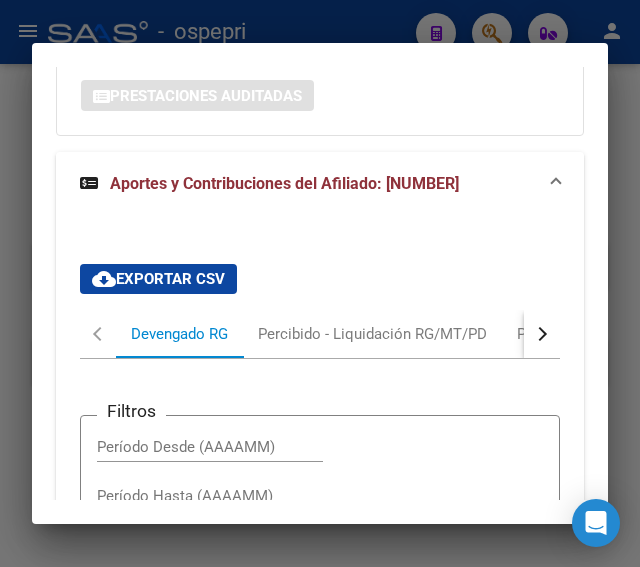 scroll, scrollTop: 1890, scrollLeft: 0, axis: vertical 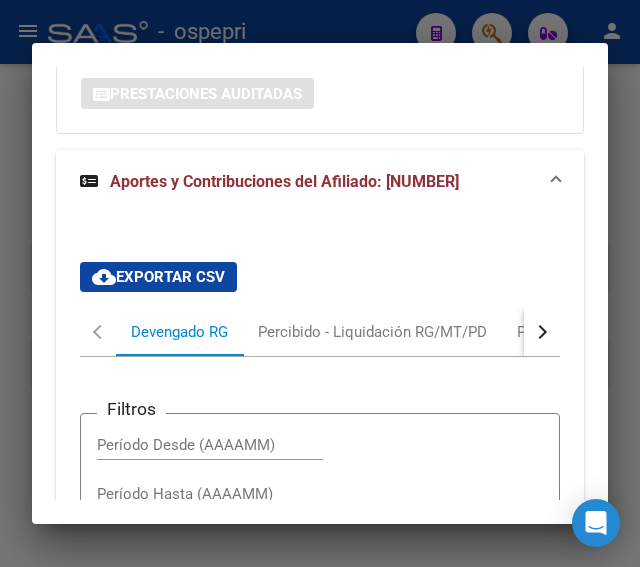 click at bounding box center [542, 332] 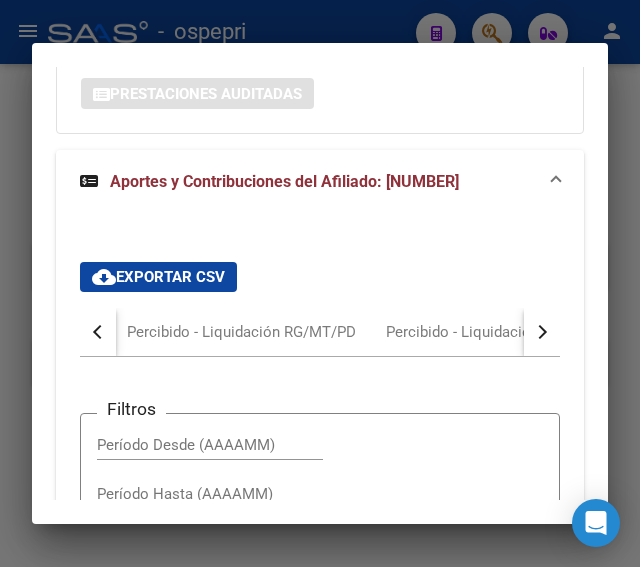 click at bounding box center (542, 332) 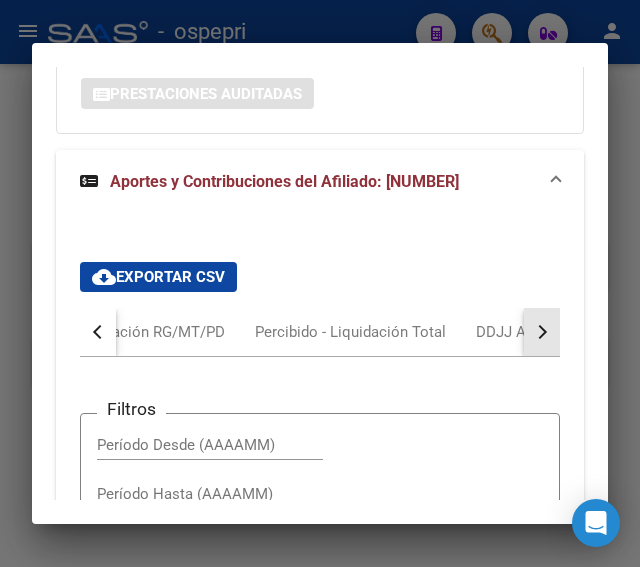 click at bounding box center (542, 332) 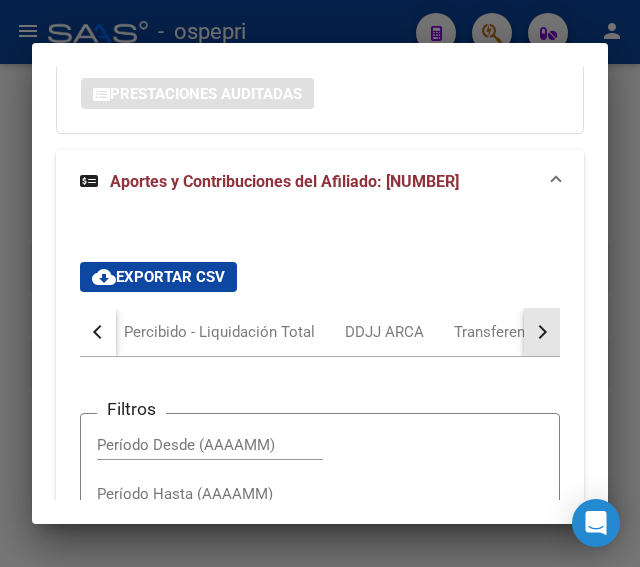 click at bounding box center (542, 332) 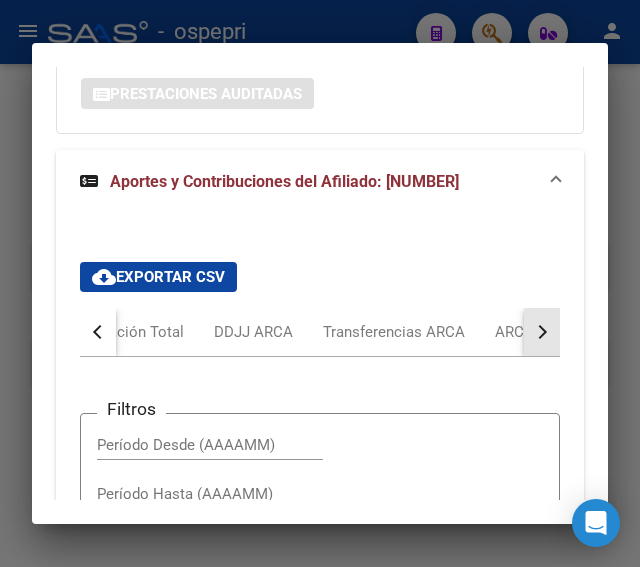 click at bounding box center (542, 332) 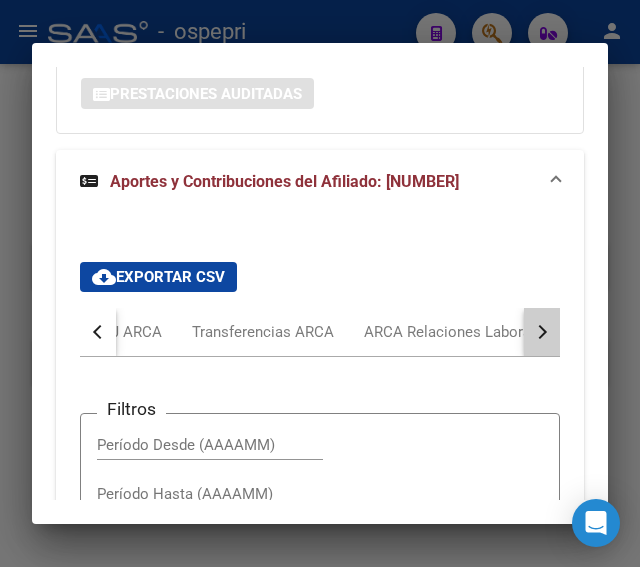 click at bounding box center [542, 332] 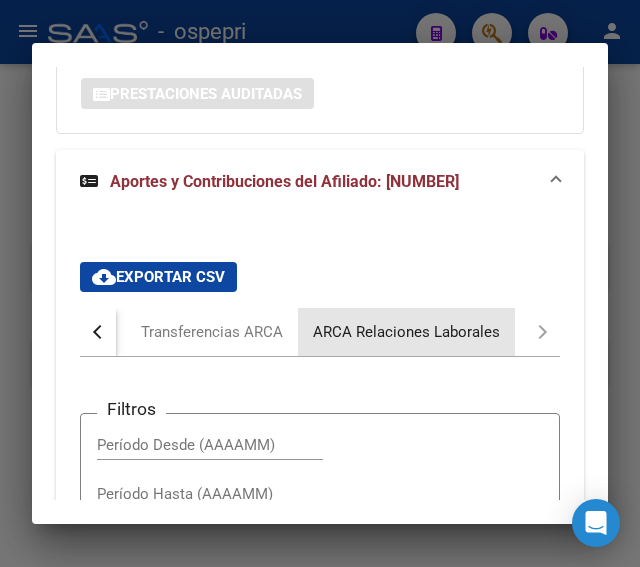 click on "ARCA Relaciones Laborales" at bounding box center (406, 332) 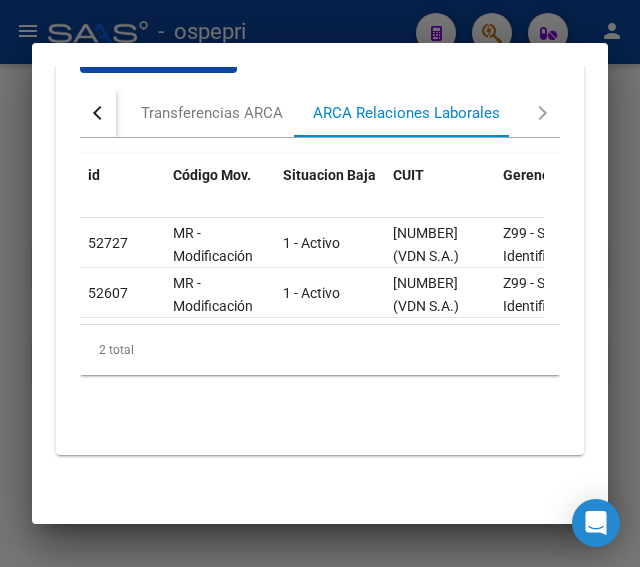 scroll, scrollTop: 2164, scrollLeft: 0, axis: vertical 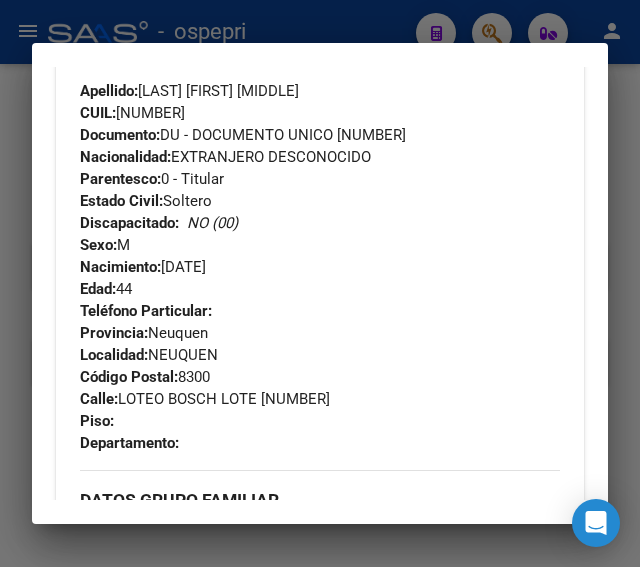 click at bounding box center [320, 283] 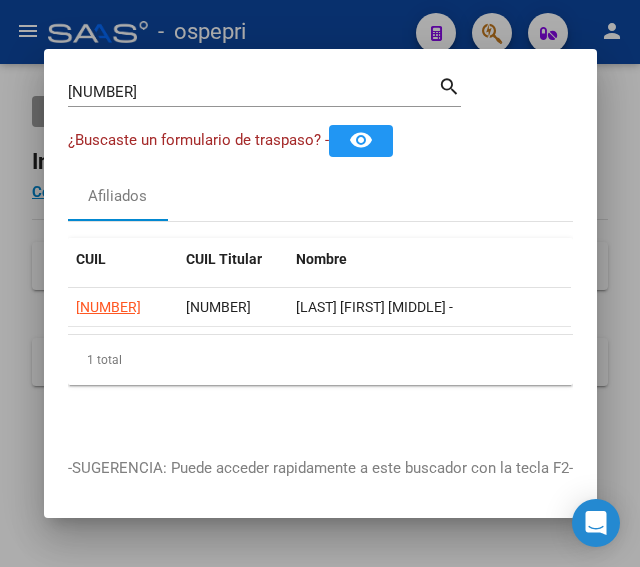 click at bounding box center [320, 283] 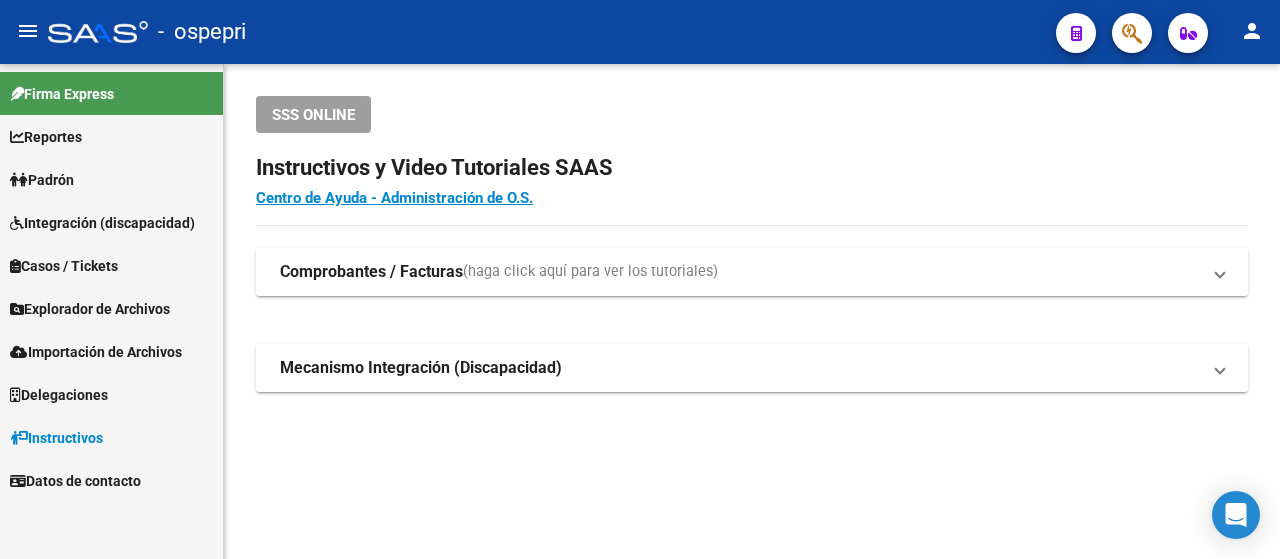 click on "Padrón" at bounding box center [111, 179] 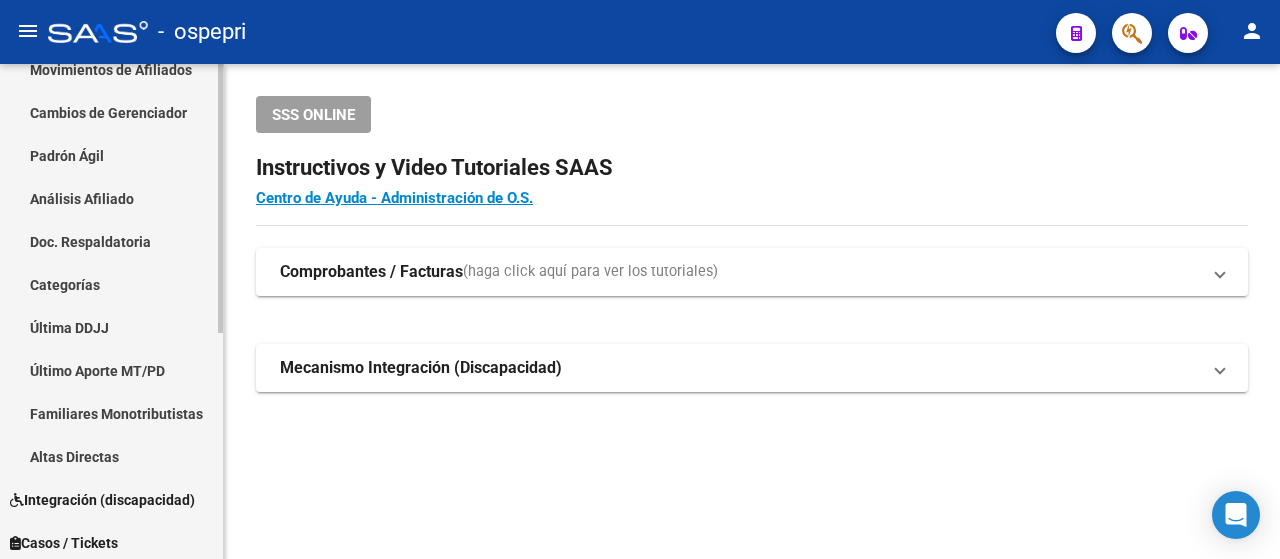 scroll, scrollTop: 200, scrollLeft: 0, axis: vertical 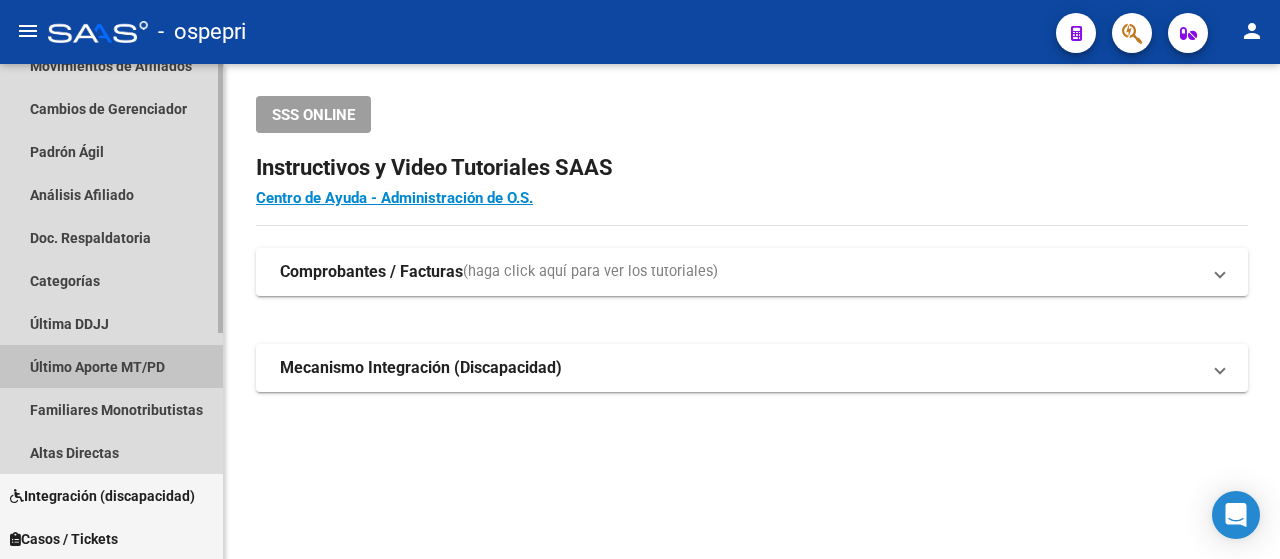 click on "Último Aporte MT/PD" at bounding box center [111, 366] 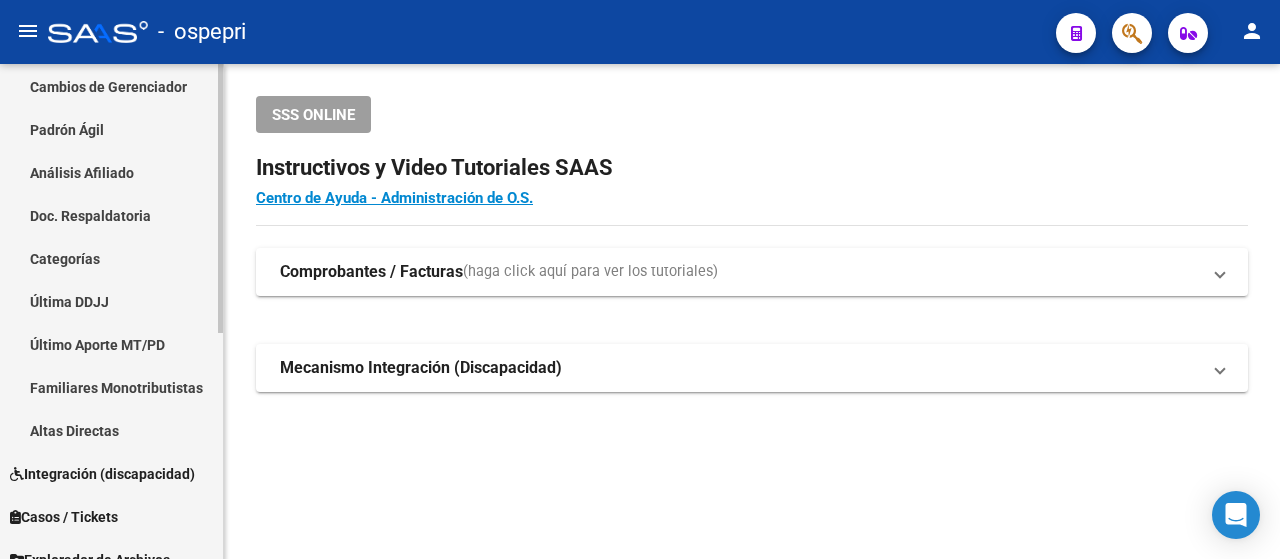 scroll, scrollTop: 216, scrollLeft: 0, axis: vertical 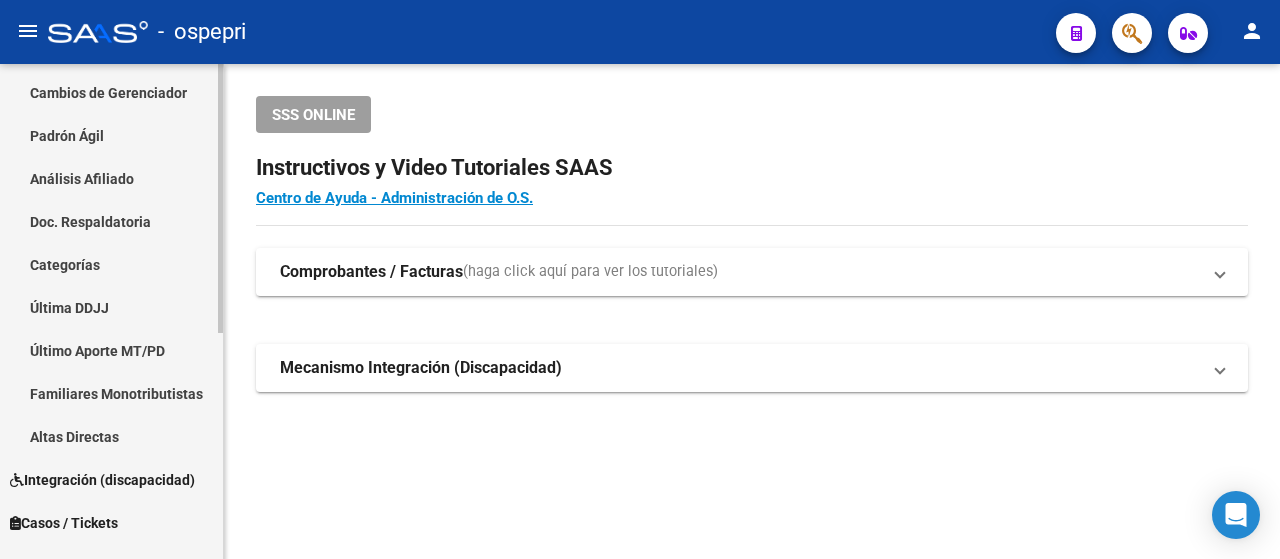 click on "Último Aporte MT/PD" at bounding box center [111, 350] 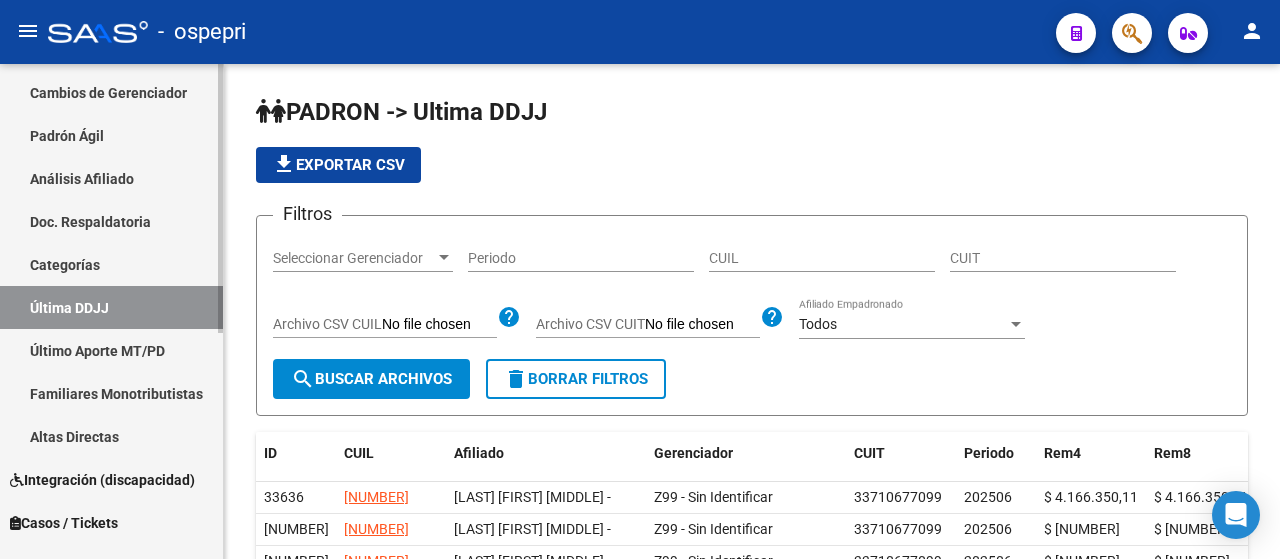 click on "Último Aporte MT/PD" at bounding box center (111, 350) 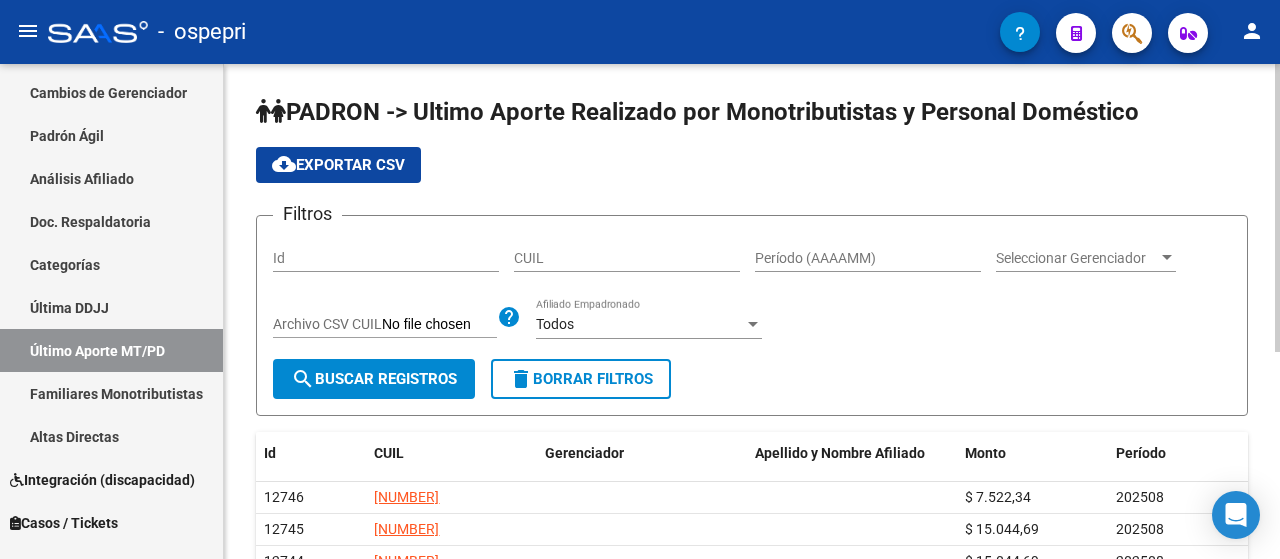click on "Seleccionar Gerenciador" at bounding box center (1077, 258) 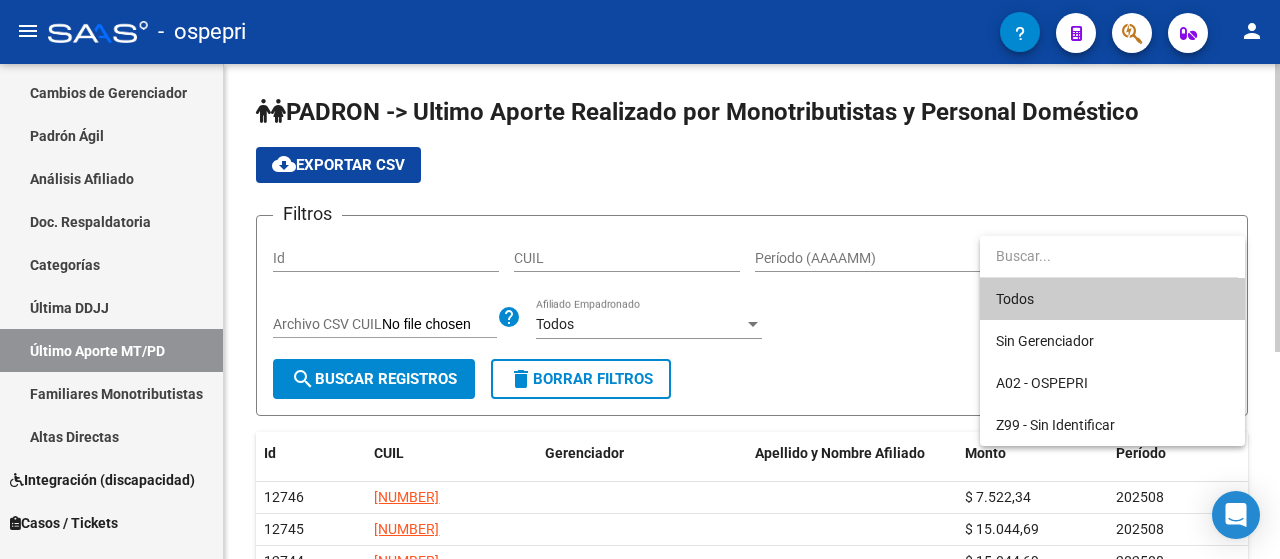 click at bounding box center [1109, 256] 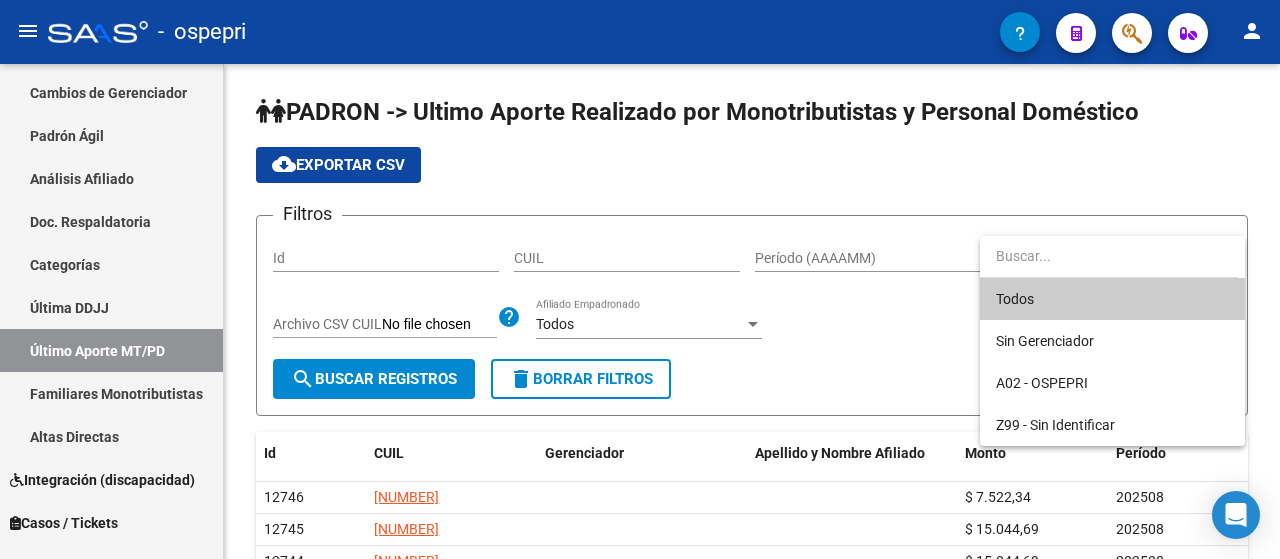 click at bounding box center (640, 279) 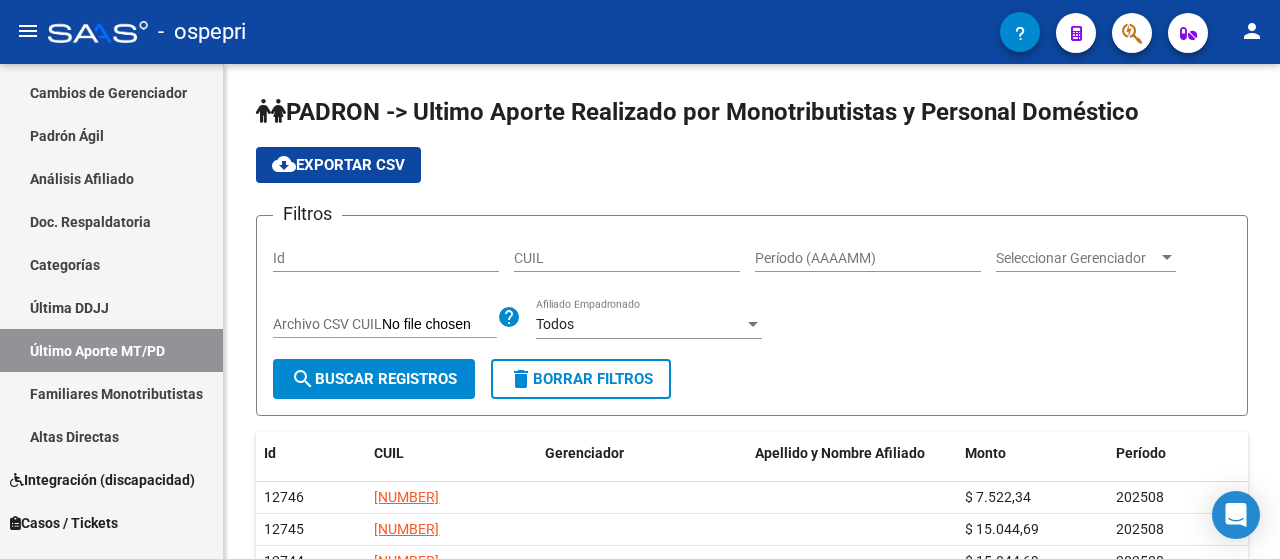 click on "Período (AAAAMM)" at bounding box center (868, 258) 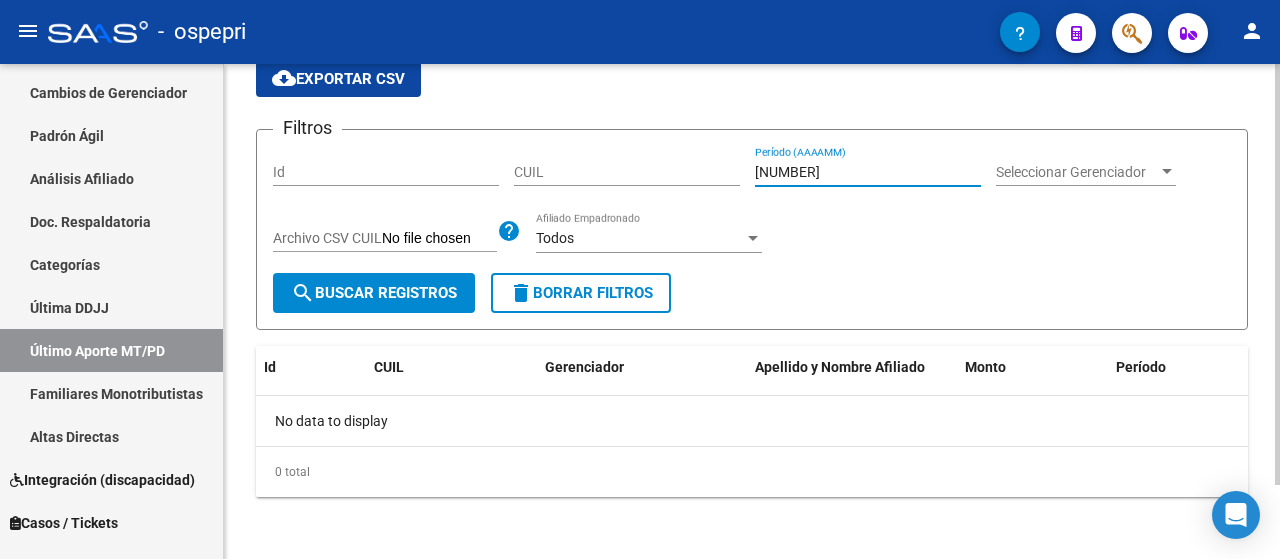 click on "search  Buscar Registros" 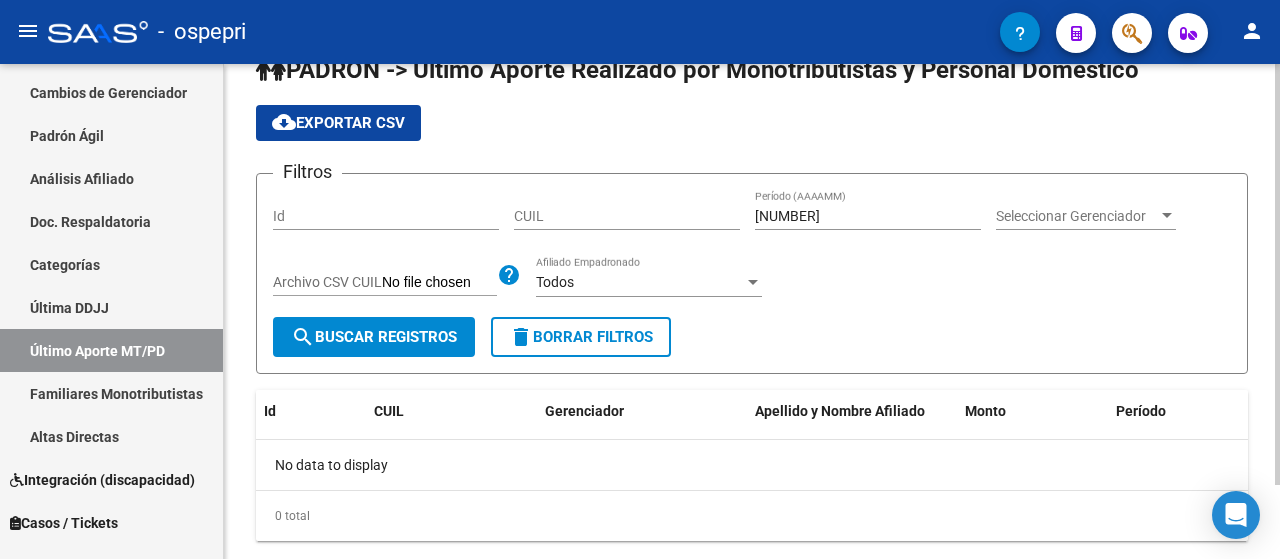 scroll, scrollTop: 86, scrollLeft: 0, axis: vertical 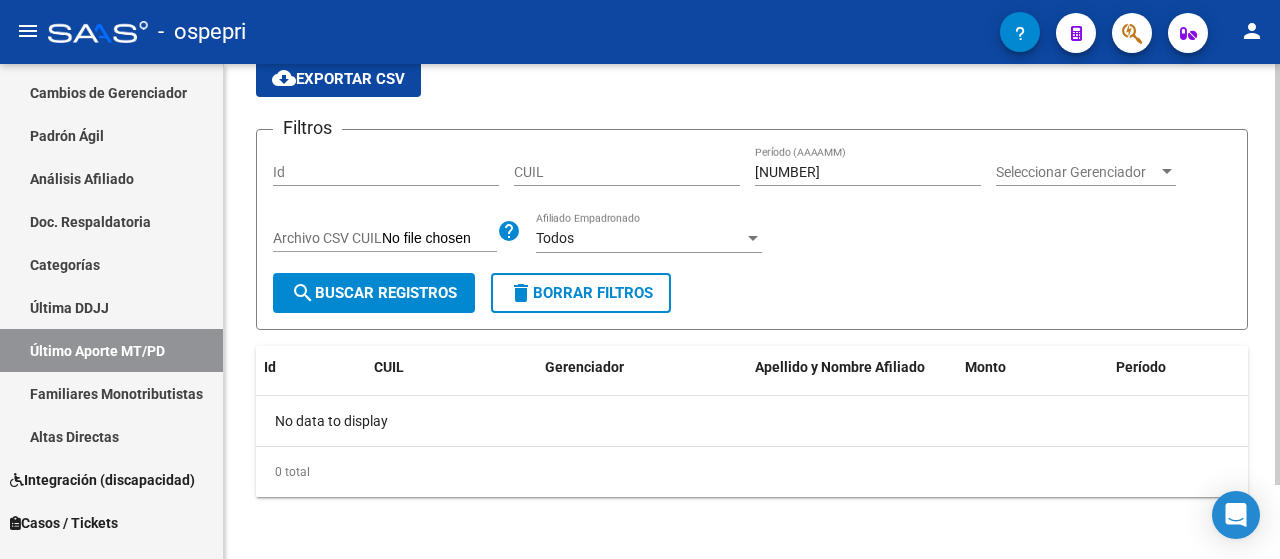 click on "[NUMBER]" at bounding box center (868, 172) 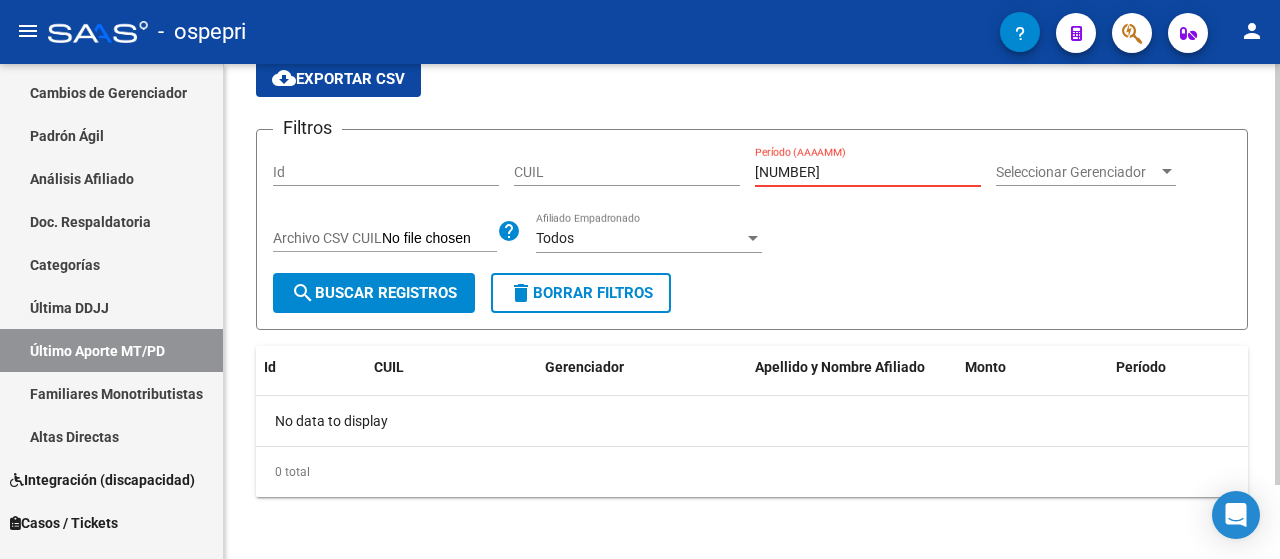 type on "[NUMBER]" 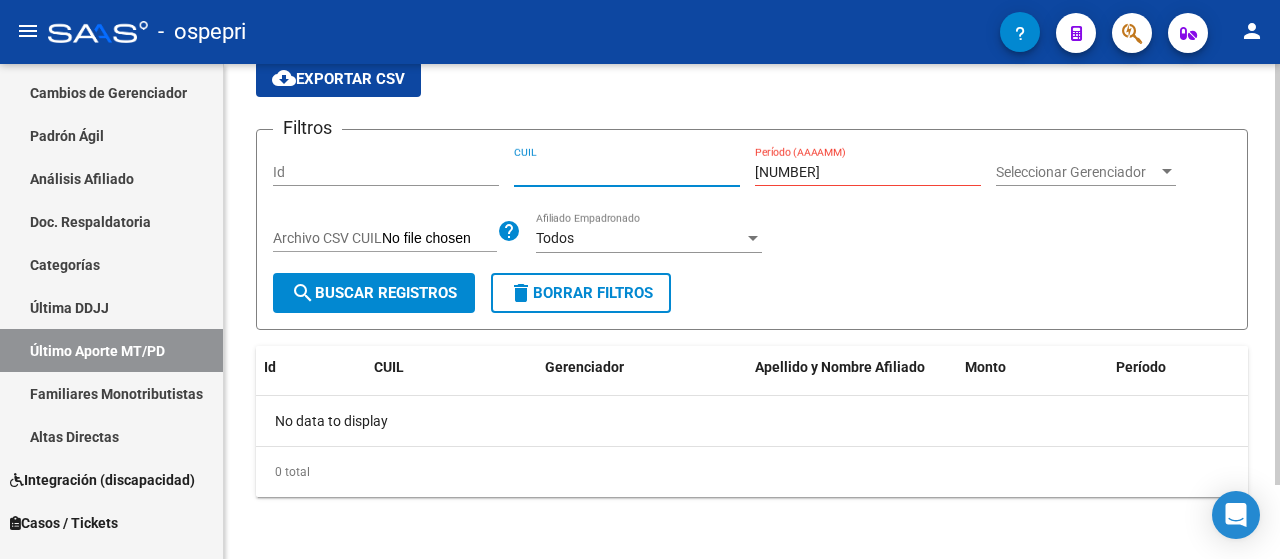 click on "CUIL" at bounding box center (627, 172) 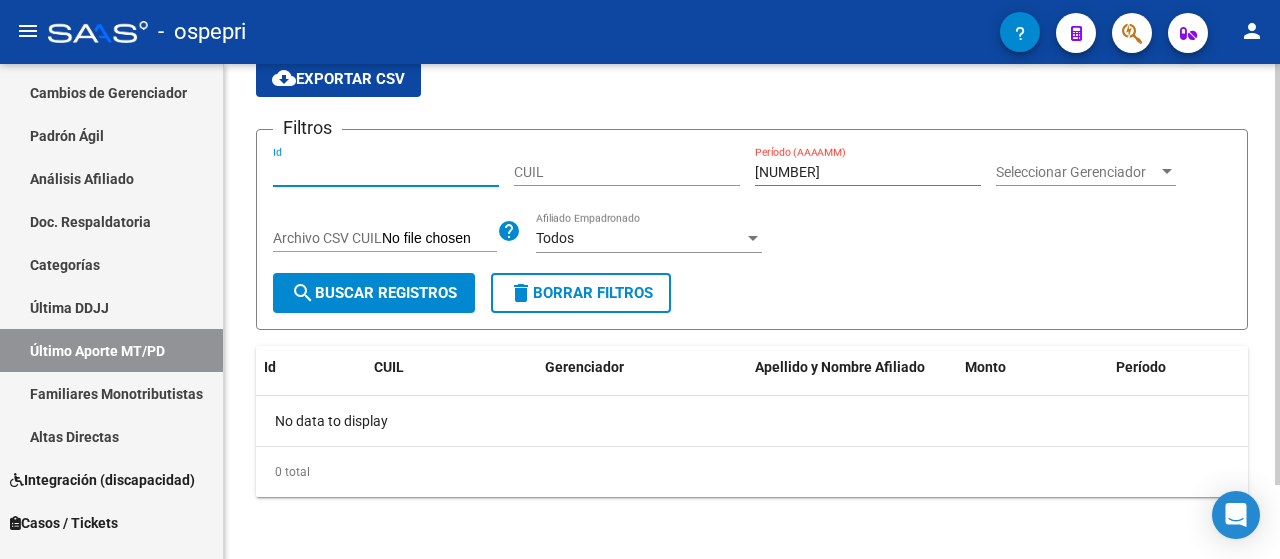 click on "Id" at bounding box center [386, 172] 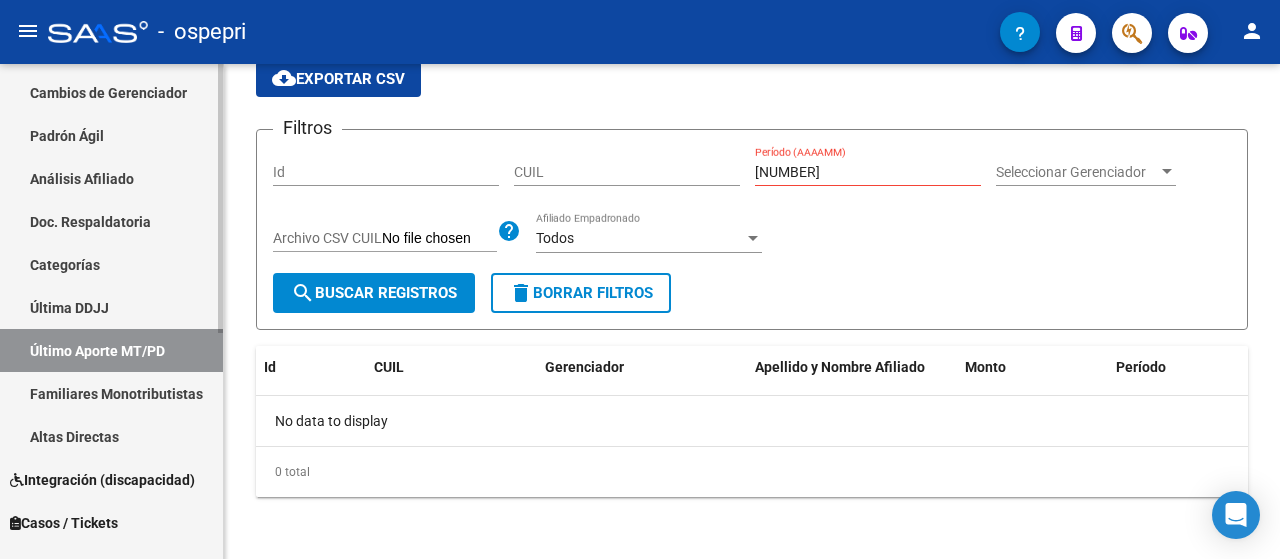scroll, scrollTop: 316, scrollLeft: 0, axis: vertical 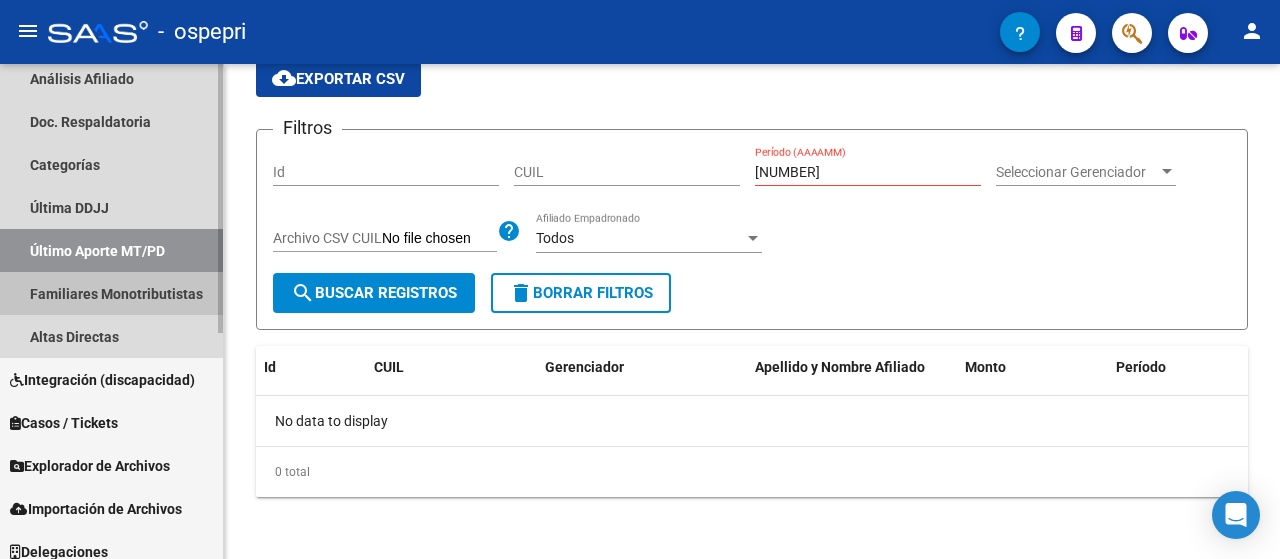 click on "Familiares Monotributistas" at bounding box center (111, 293) 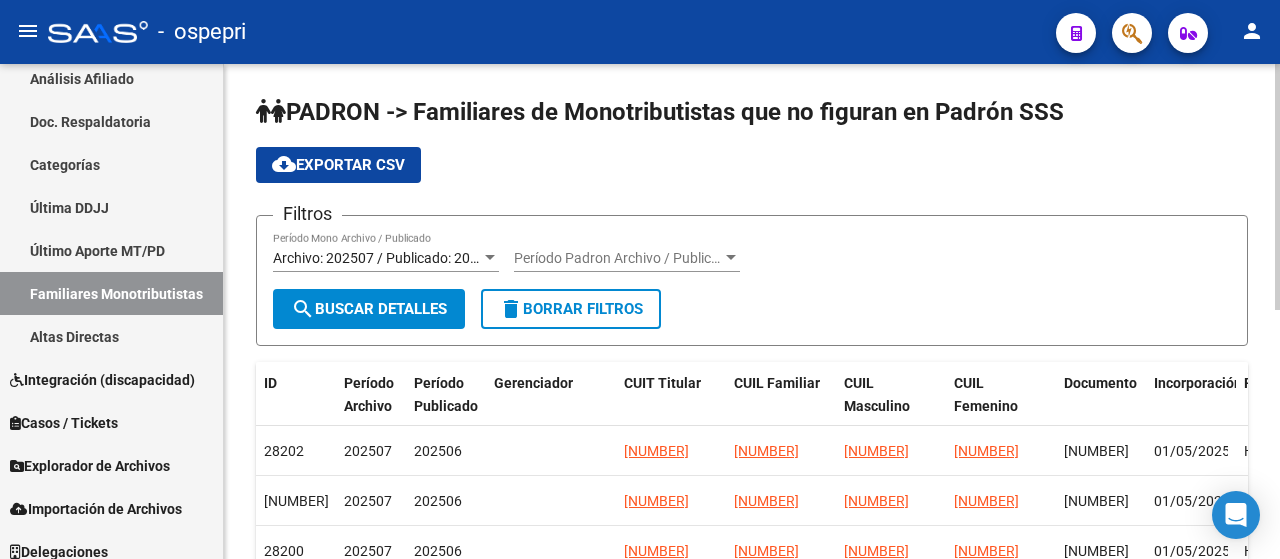 click on "Archivo: 202507 / Publicado: 202506" at bounding box center [387, 258] 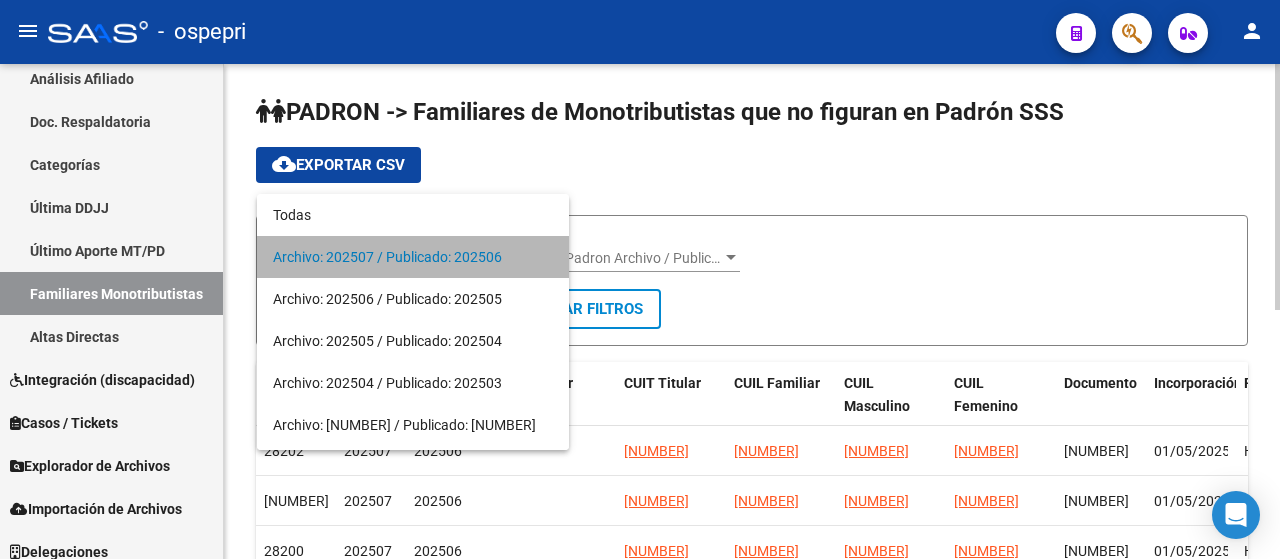 click on "Archivo: 202507 / Publicado: 202506" at bounding box center [413, 257] 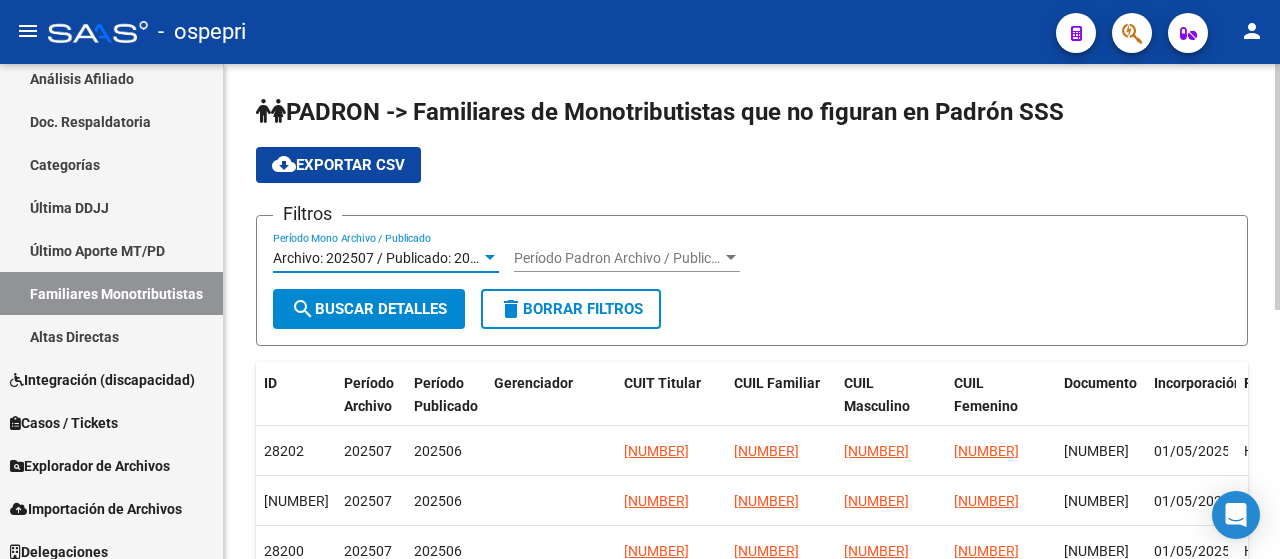 click on "Período Padron Archivo / Publicado" at bounding box center [618, 258] 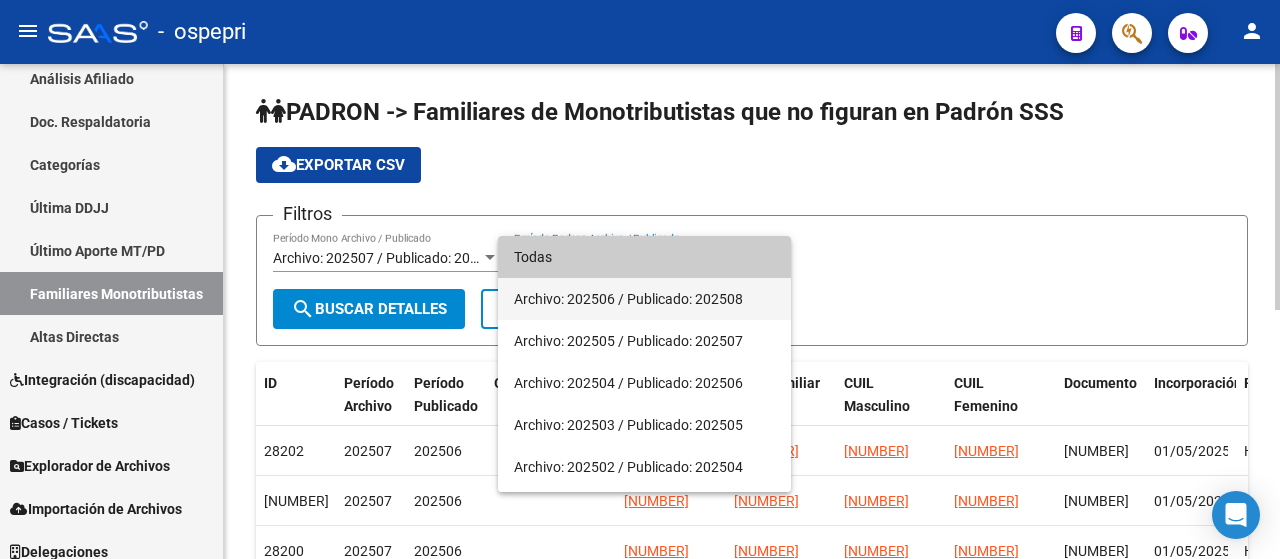 click on "Archivo: 202506 / Publicado: 202508" at bounding box center (644, 299) 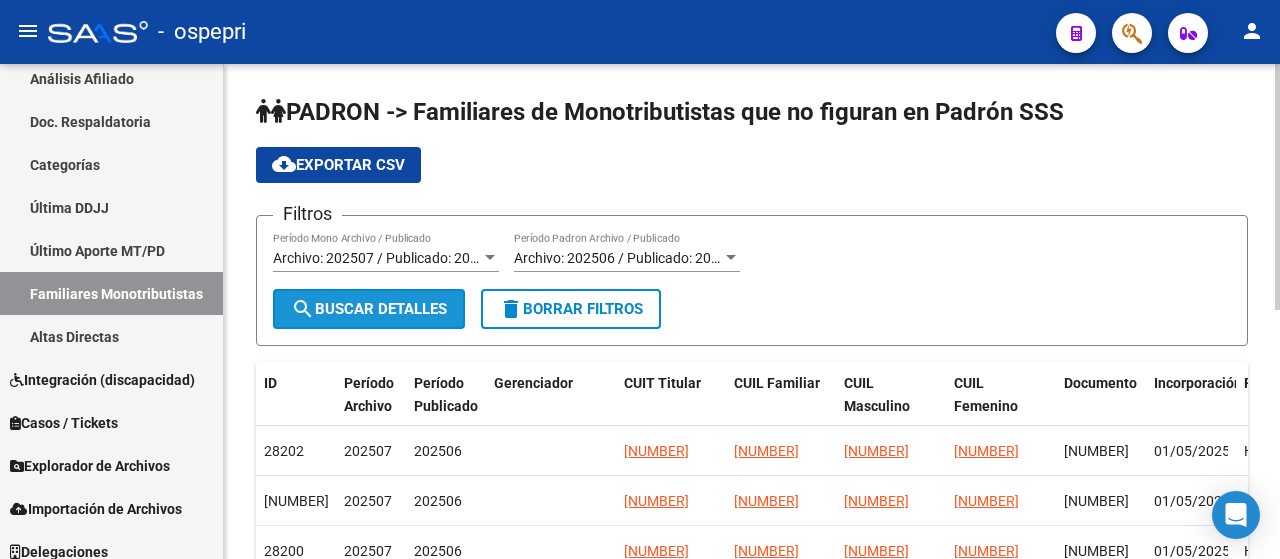 click on "search  Buscar Detalles" 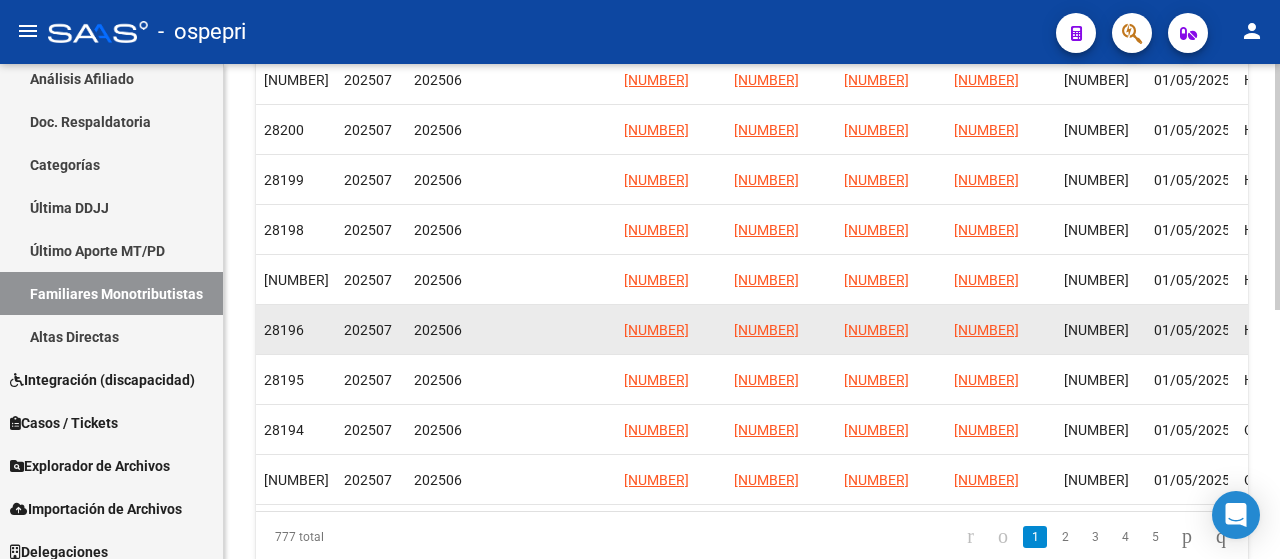 scroll, scrollTop: 500, scrollLeft: 0, axis: vertical 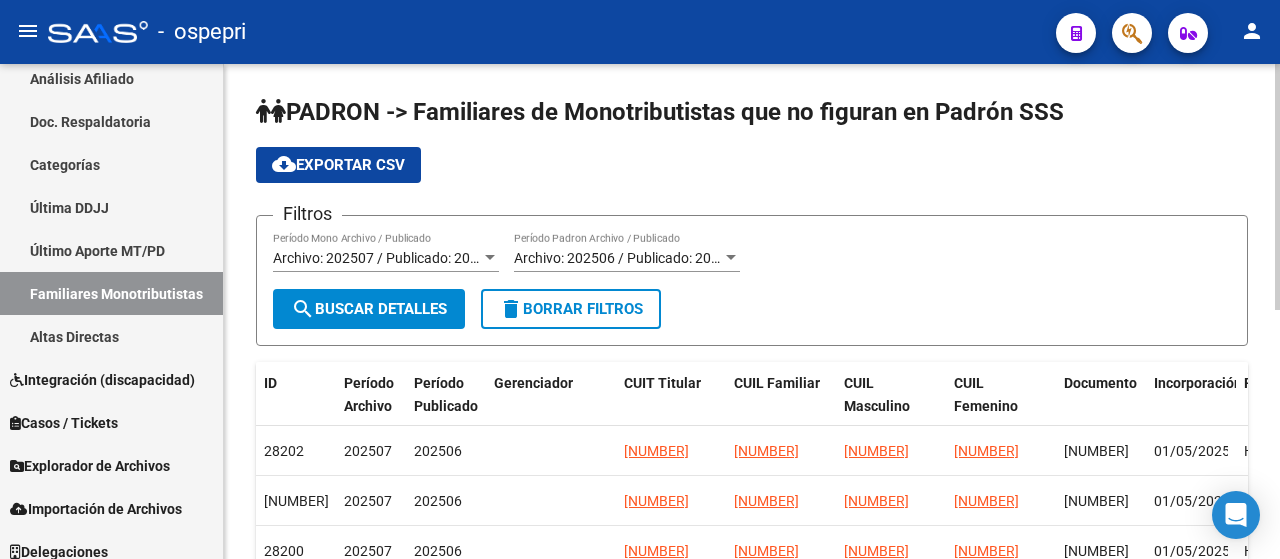 click on "cloud_download  Exportar CSV" 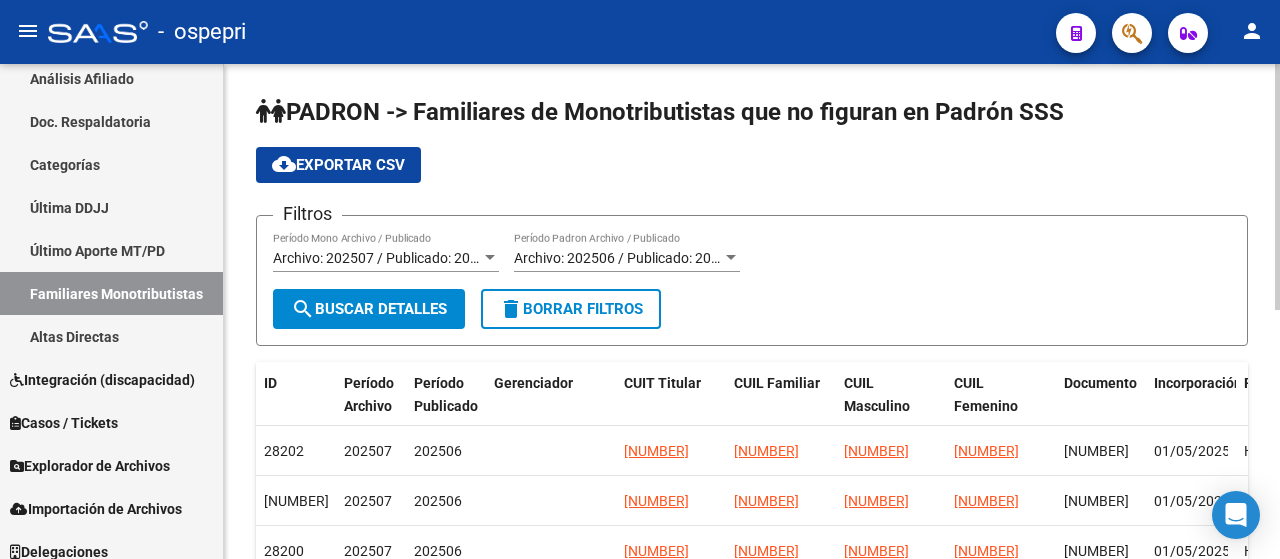 click on "PADRON -> Familiares de Monotributistas que no figuran en Padrón SSS cloud_download  Exportar CSV  Filtros Archivo: [NUMBER] / Publicado: [NUMBER] Período Mono Archivo / Publicado Archivo: [NUMBER] / Publicado: [NUMBER] Período Padron Archivo / Publicado search  Buscar Detalles  delete  Borrar Filtros" 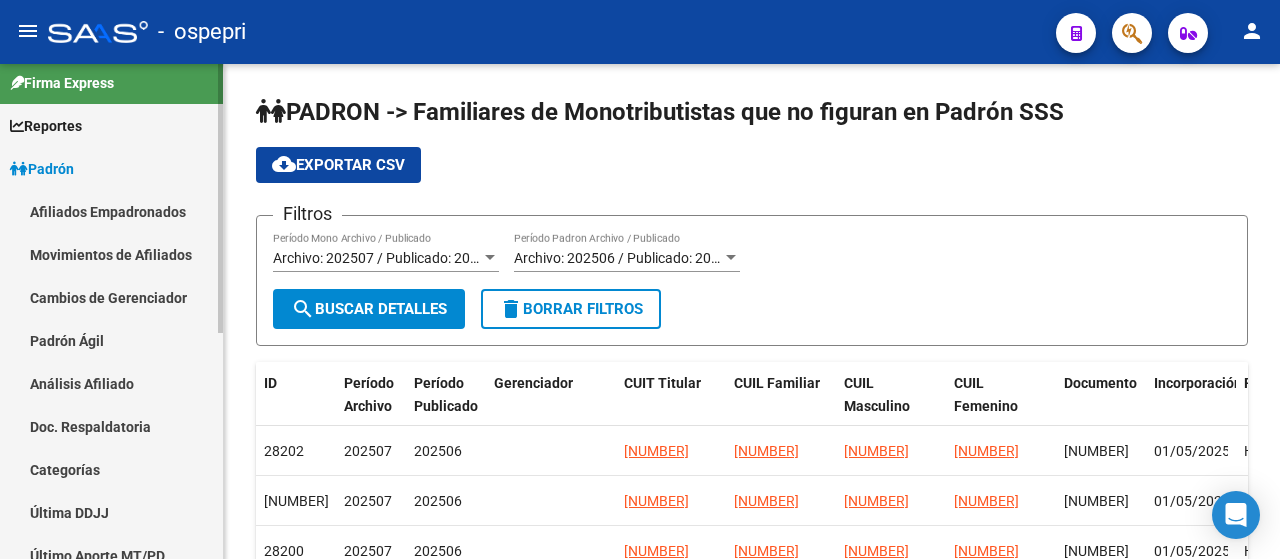 scroll, scrollTop: 0, scrollLeft: 0, axis: both 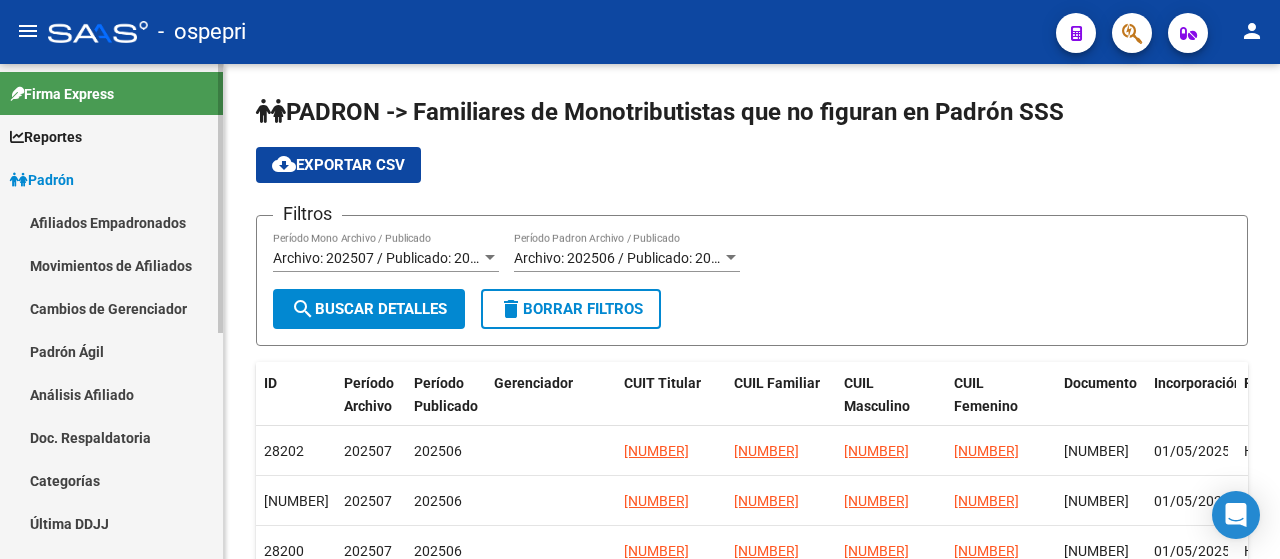 click on "Reportes" at bounding box center (111, 136) 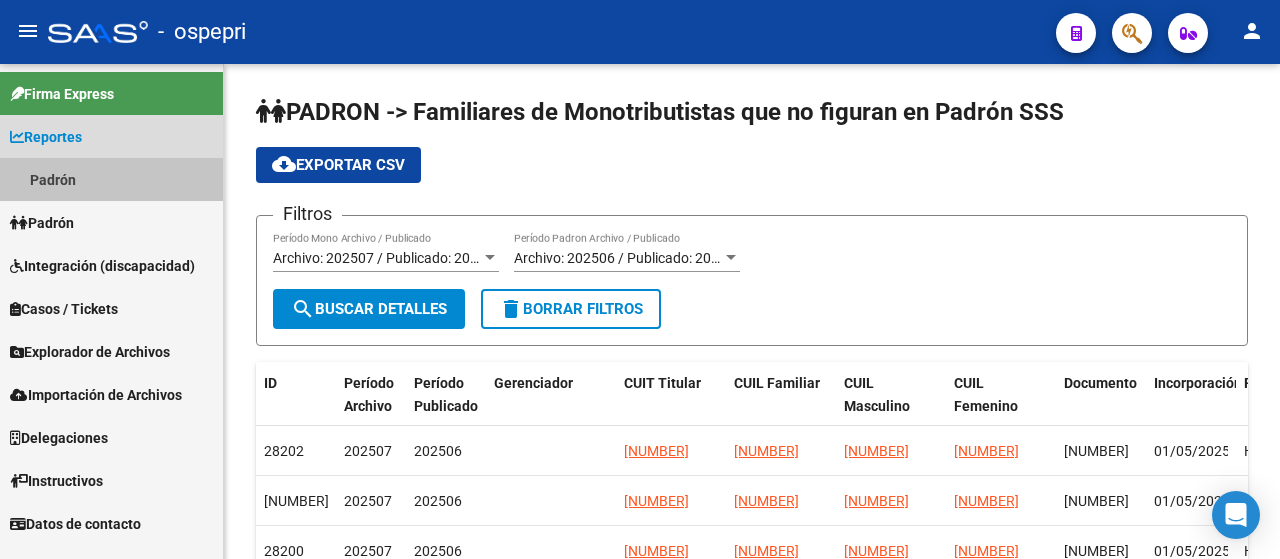 click on "Padrón" at bounding box center (111, 179) 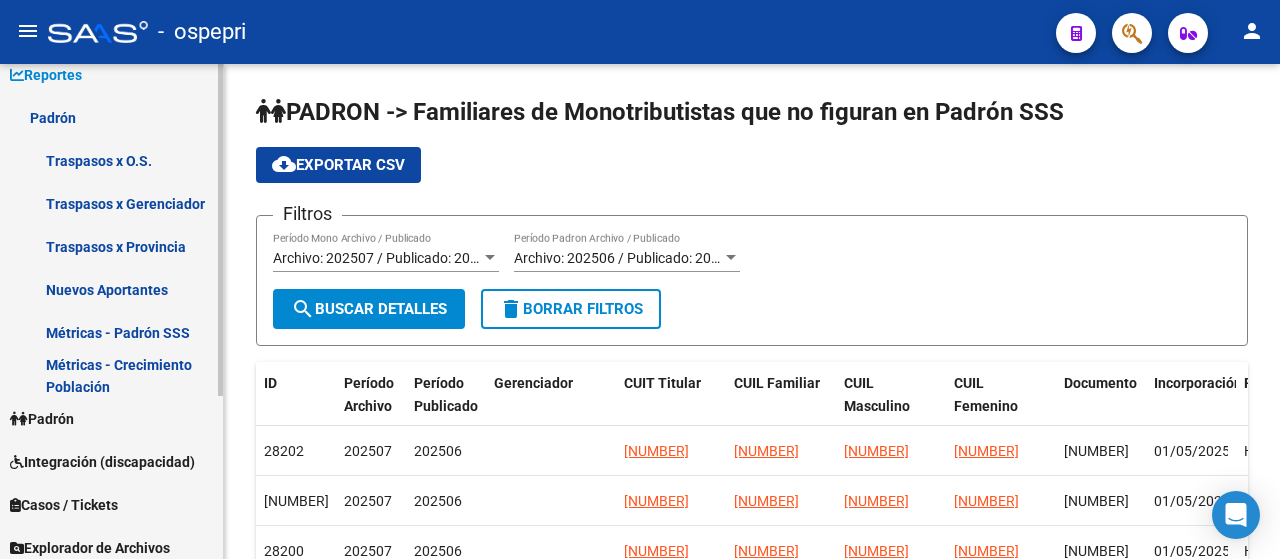 scroll, scrollTop: 100, scrollLeft: 0, axis: vertical 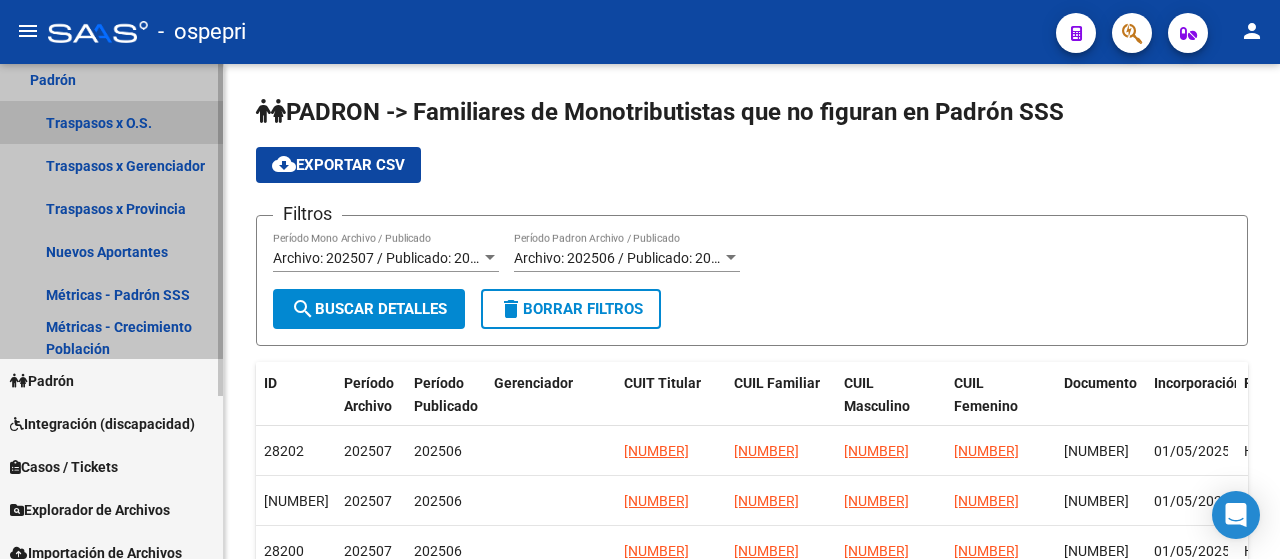 click on "Traspasos x O.S." at bounding box center [111, 122] 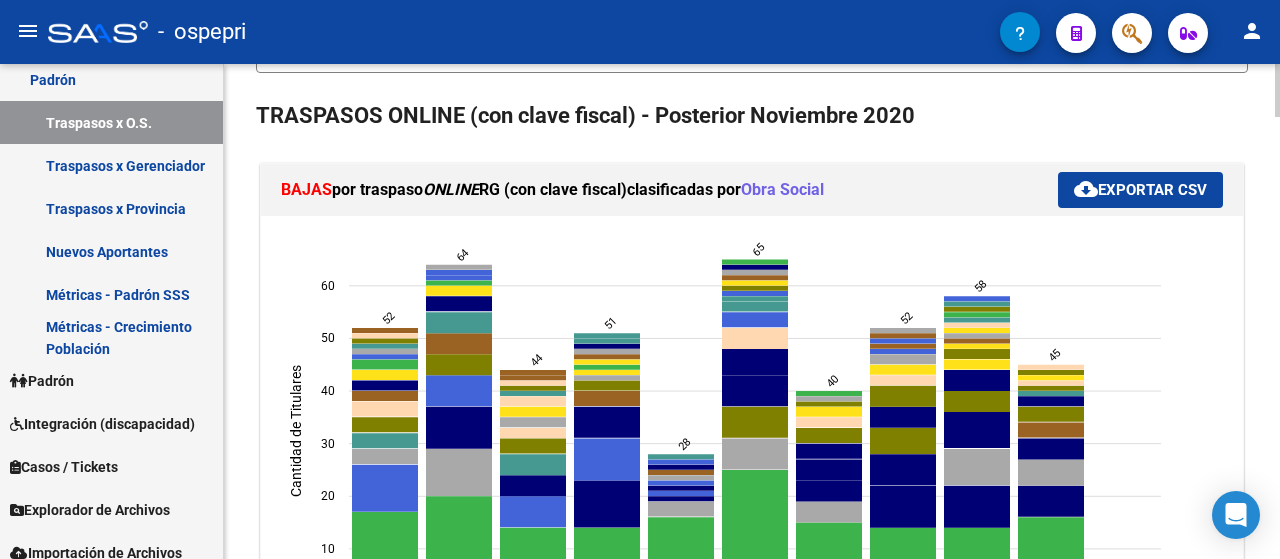 scroll, scrollTop: 400, scrollLeft: 0, axis: vertical 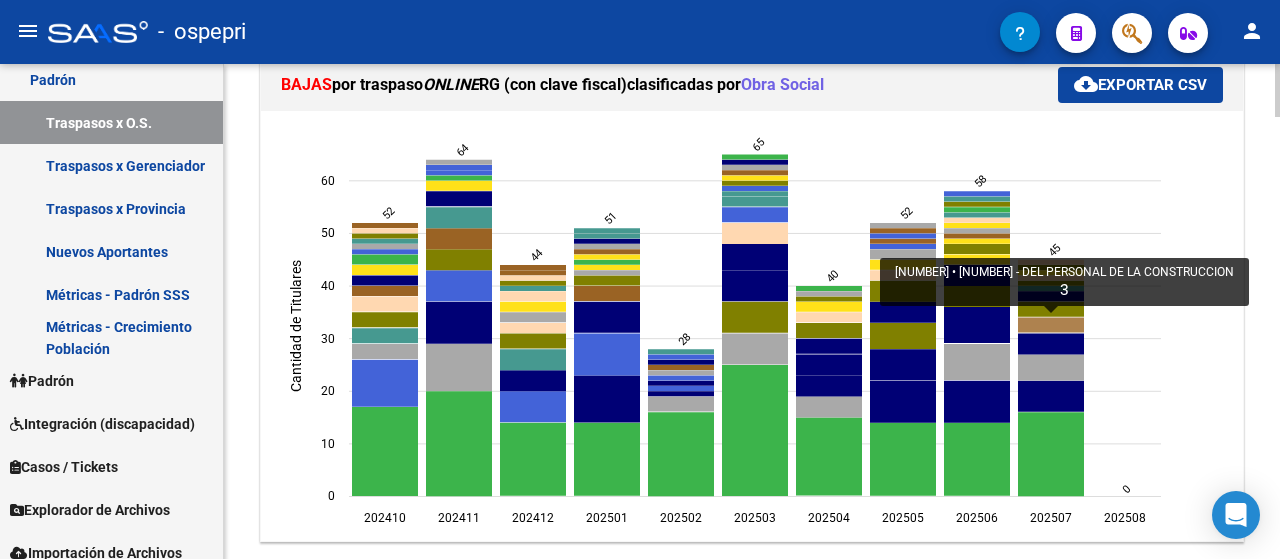 click 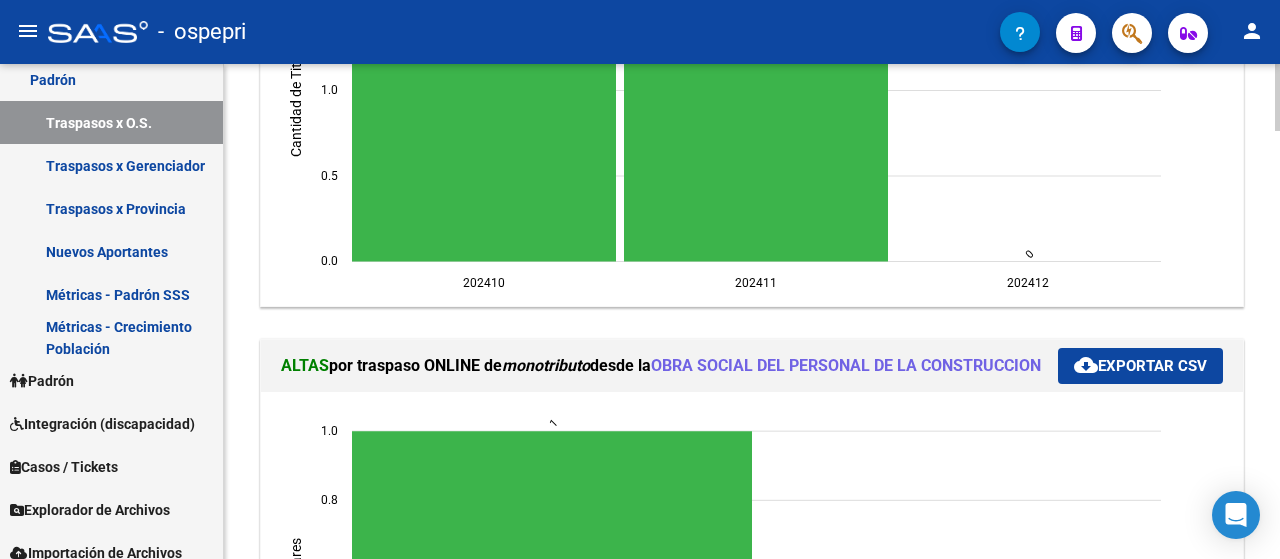 scroll, scrollTop: 1844, scrollLeft: 0, axis: vertical 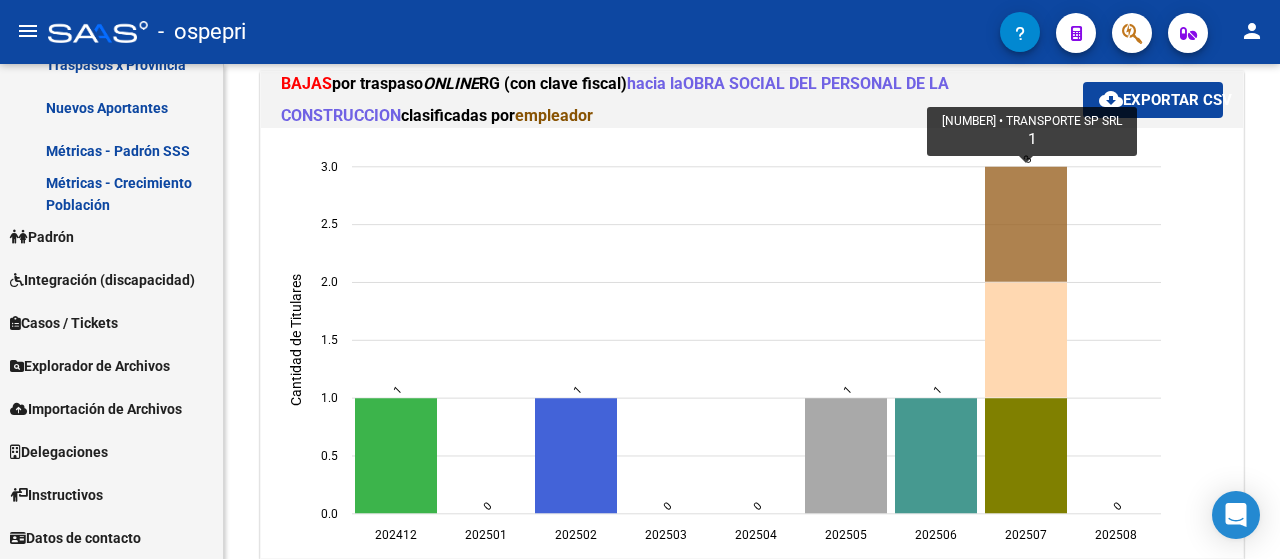 click 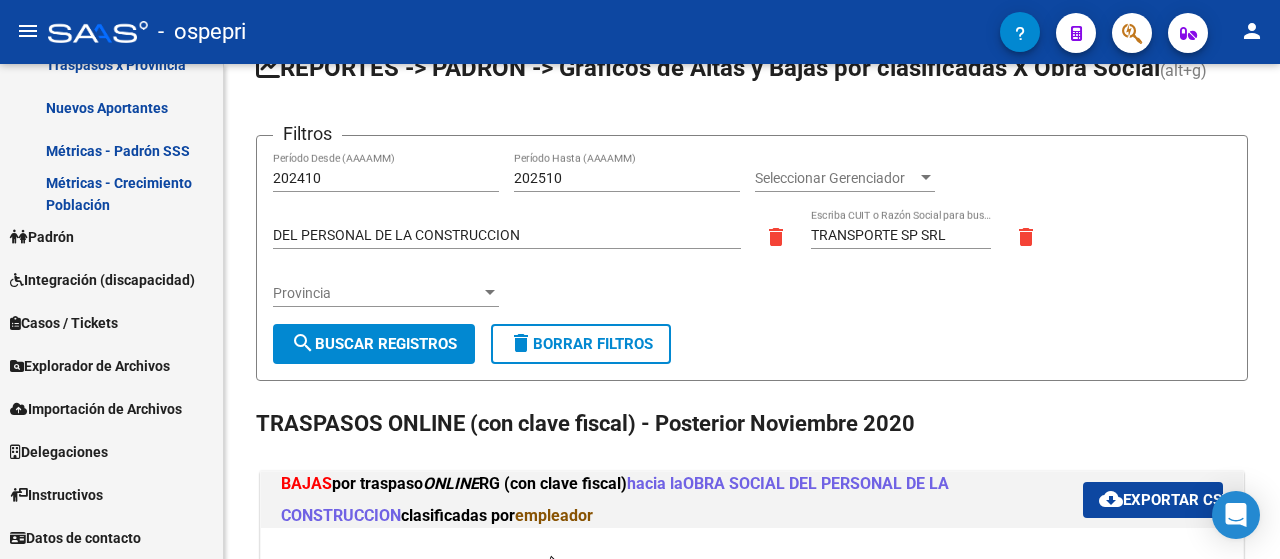 scroll, scrollTop: 0, scrollLeft: 0, axis: both 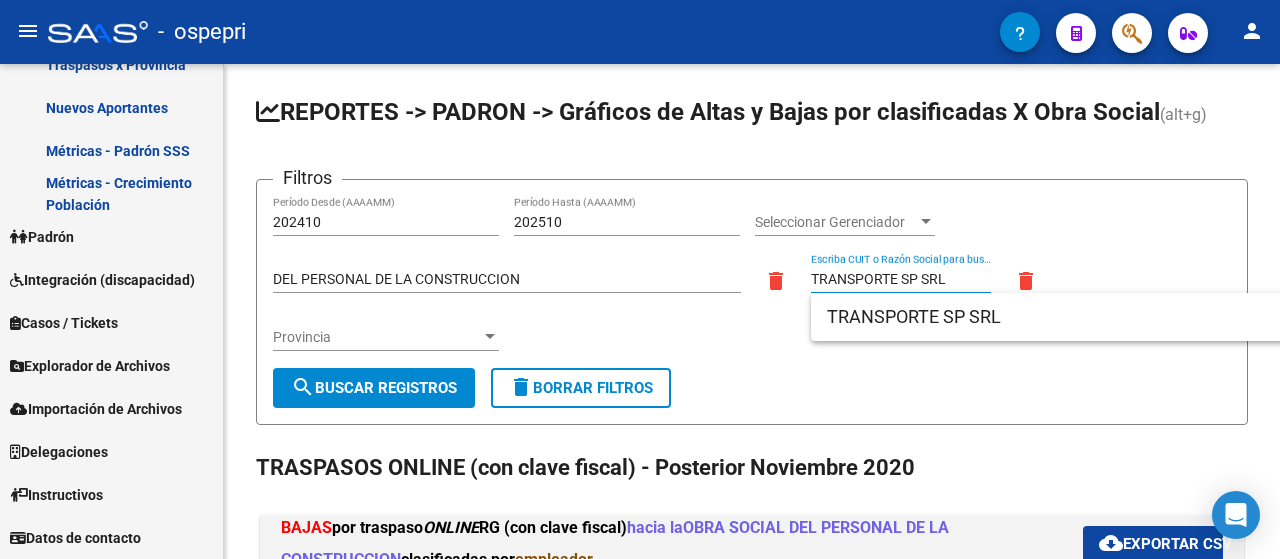 click on "TRANSPORTE SP SRL" at bounding box center [901, 279] 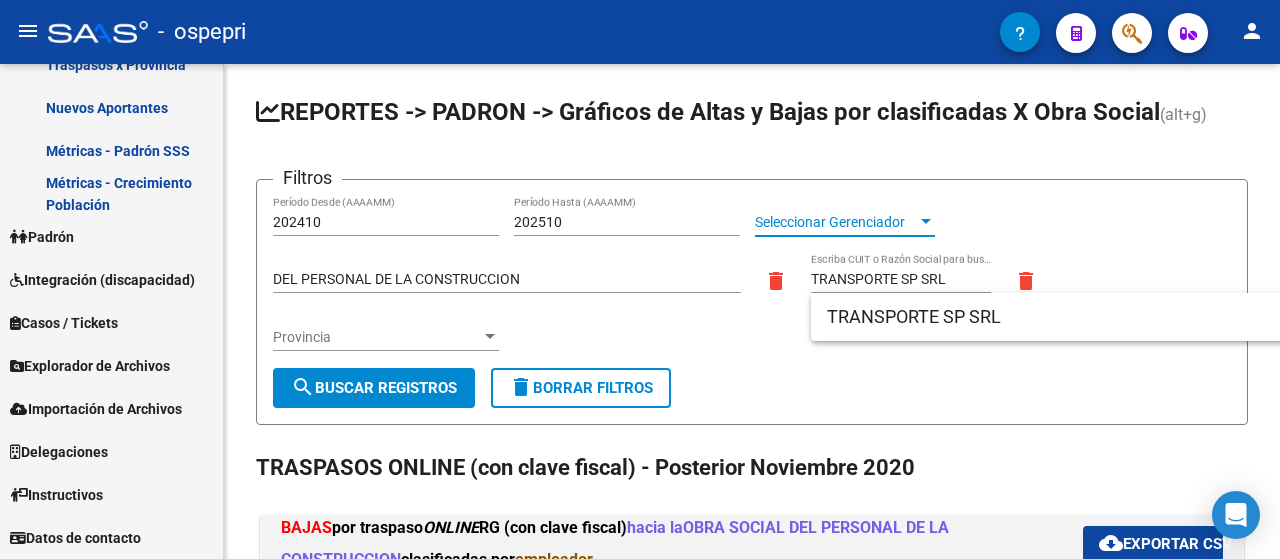 click on "Seleccionar Gerenciador" at bounding box center [836, 222] 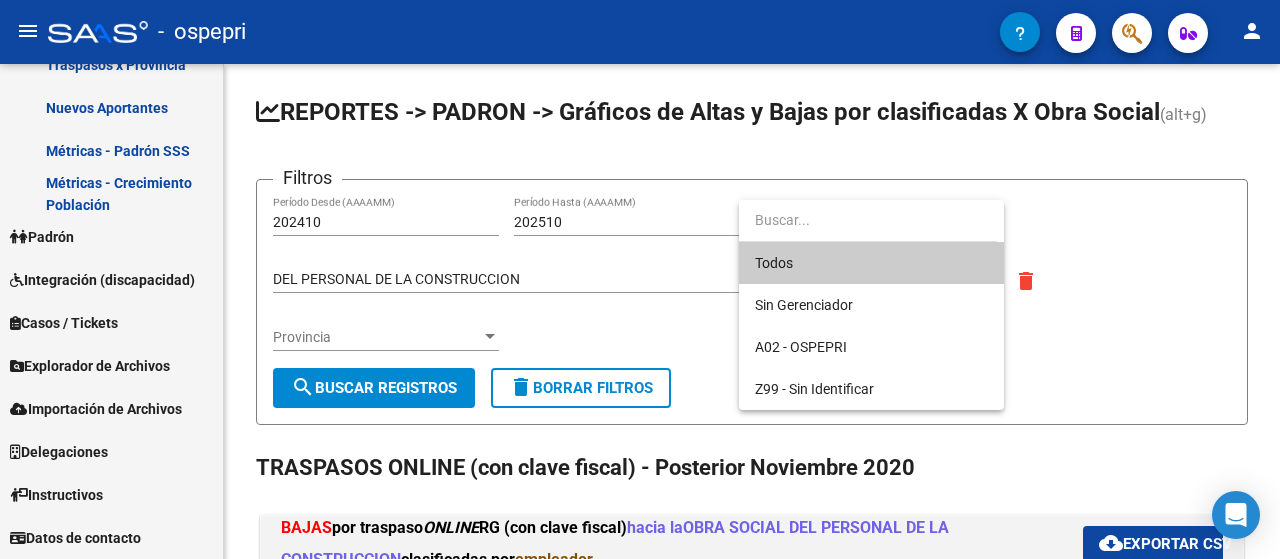 click at bounding box center (640, 279) 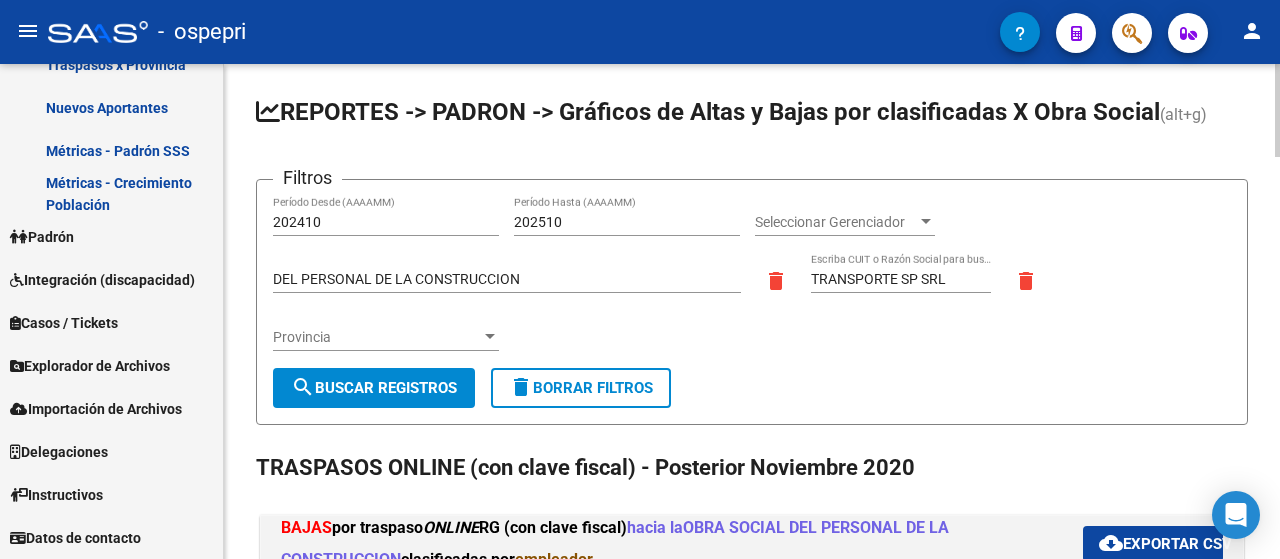 click on "202410" at bounding box center [386, 222] 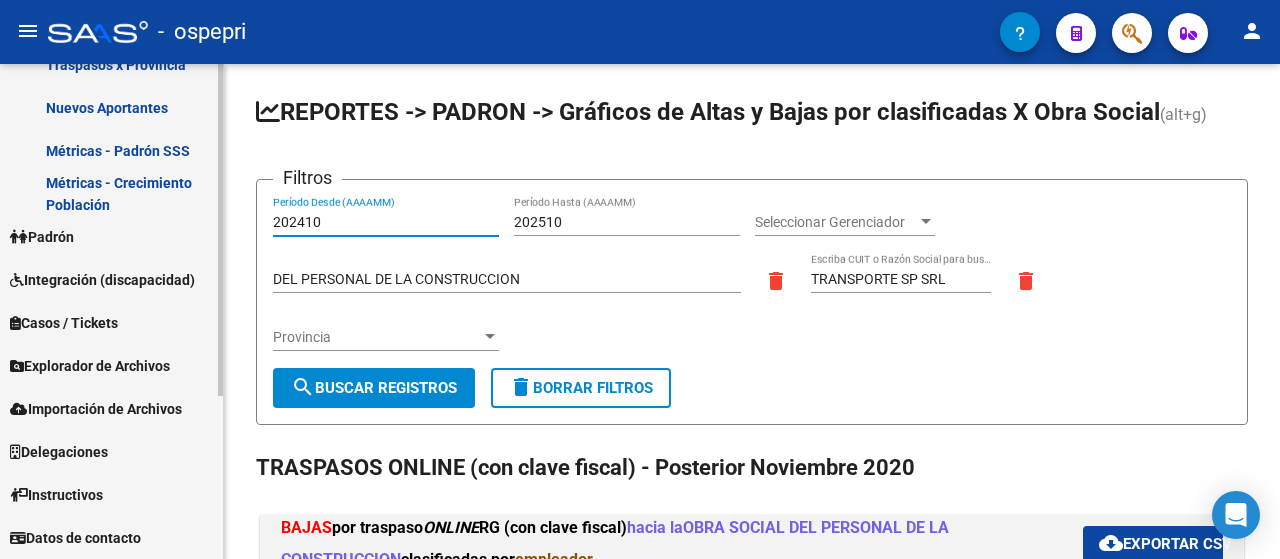 scroll, scrollTop: 44, scrollLeft: 0, axis: vertical 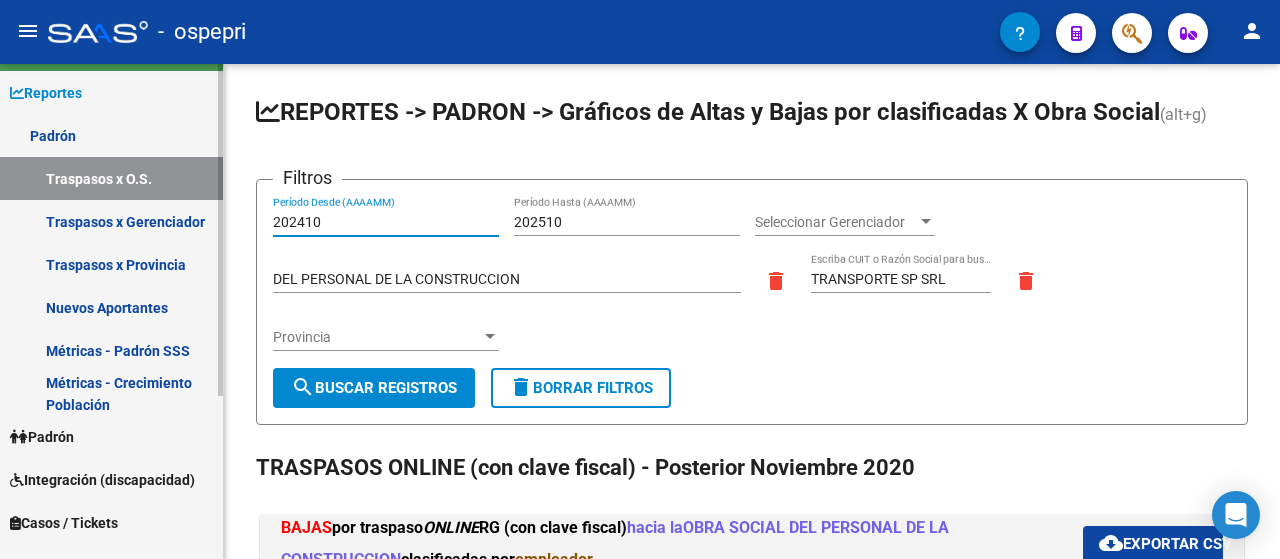 click on "Traspasos x O.S." at bounding box center [111, 178] 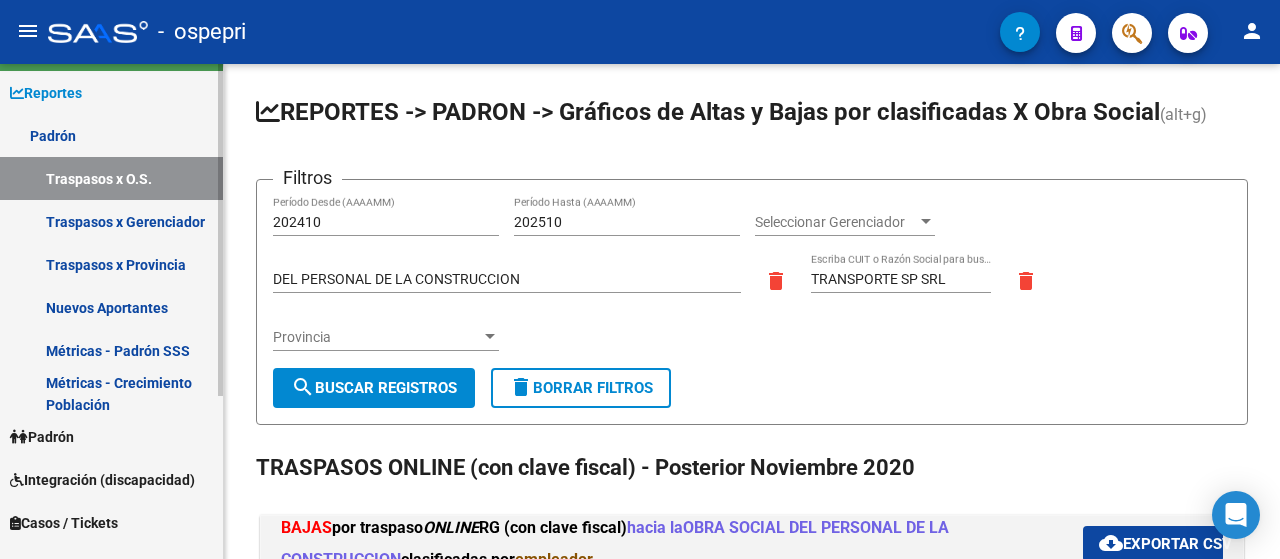 click on "Traspasos x O.S." at bounding box center [111, 178] 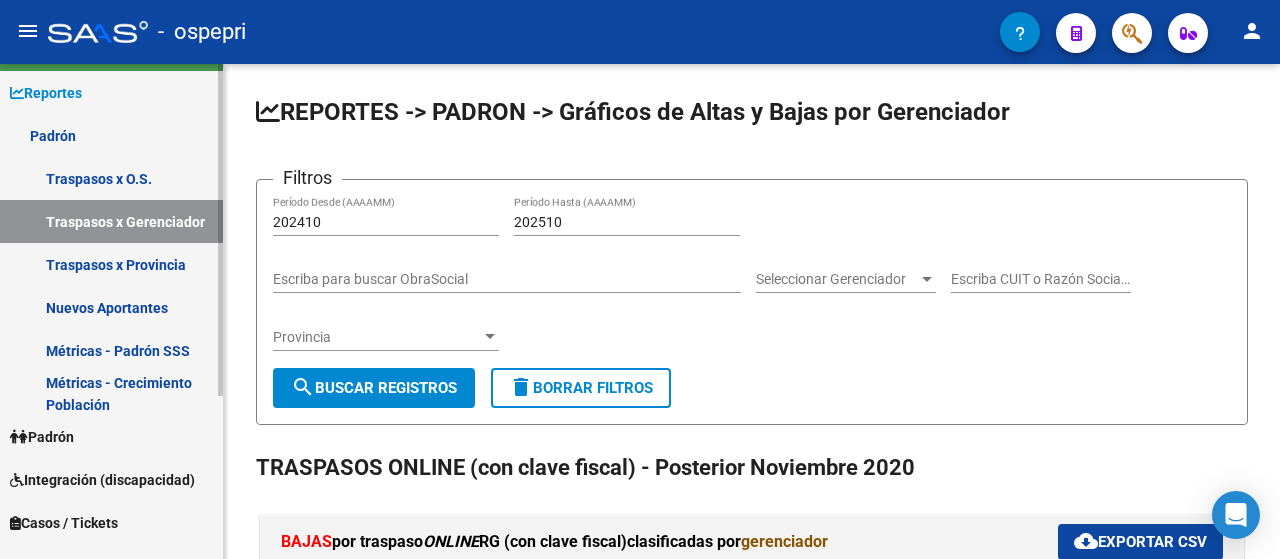 click on "Traspasos x Provincia" at bounding box center [111, 264] 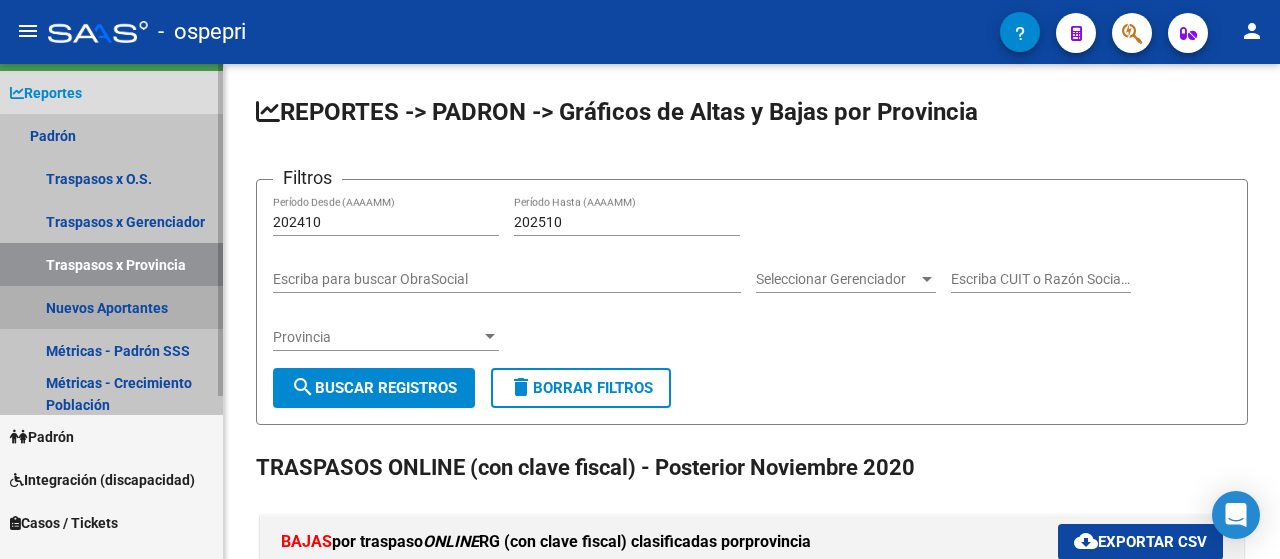 click on "Nuevos Aportantes" at bounding box center (111, 307) 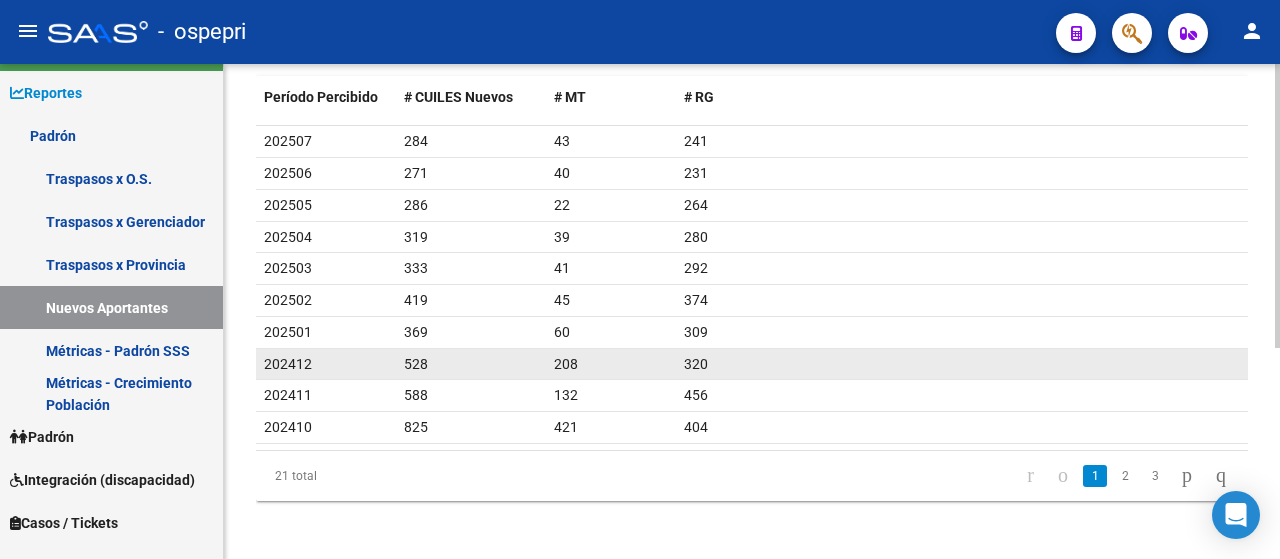 scroll, scrollTop: 267, scrollLeft: 0, axis: vertical 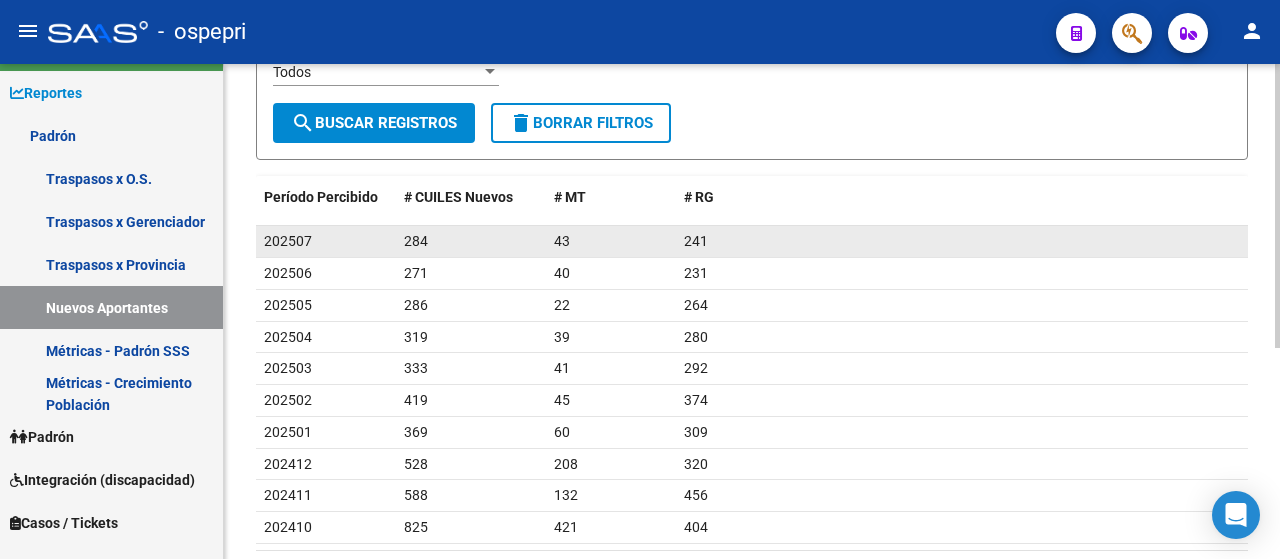 drag, startPoint x: 710, startPoint y: 237, endPoint x: 676, endPoint y: 236, distance: 34.0147 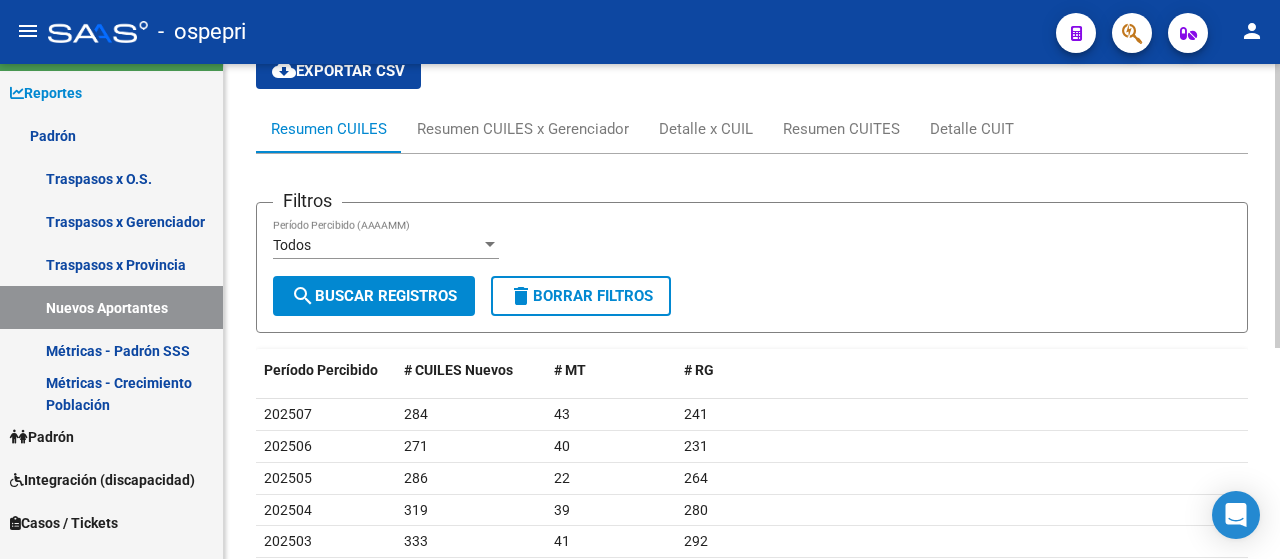 scroll, scrollTop: 67, scrollLeft: 0, axis: vertical 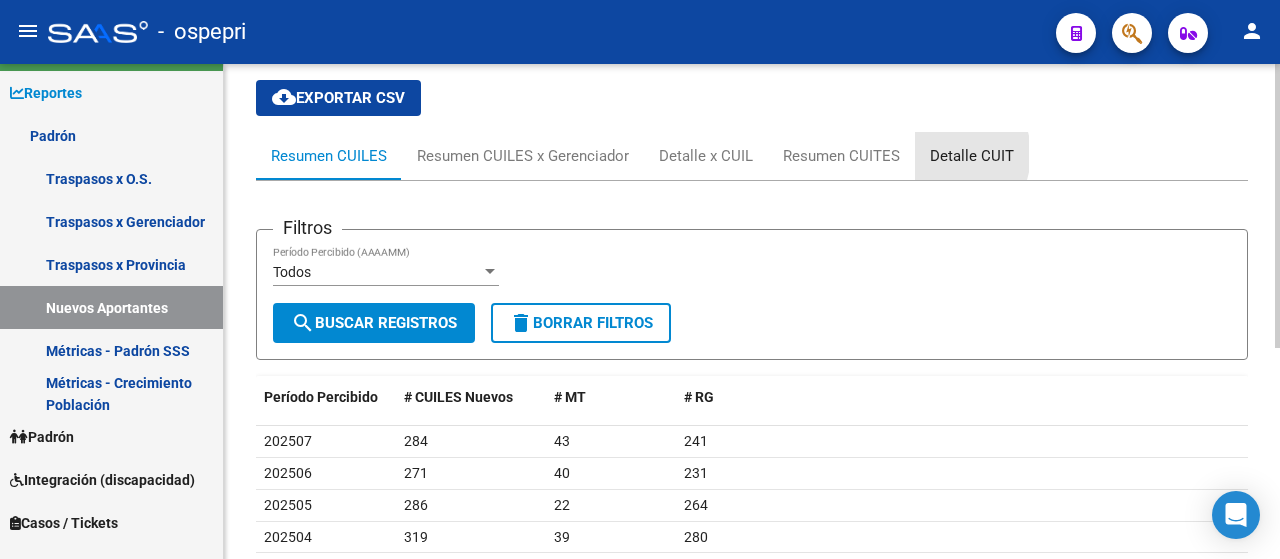 click on "Detalle CUIT" at bounding box center [972, 156] 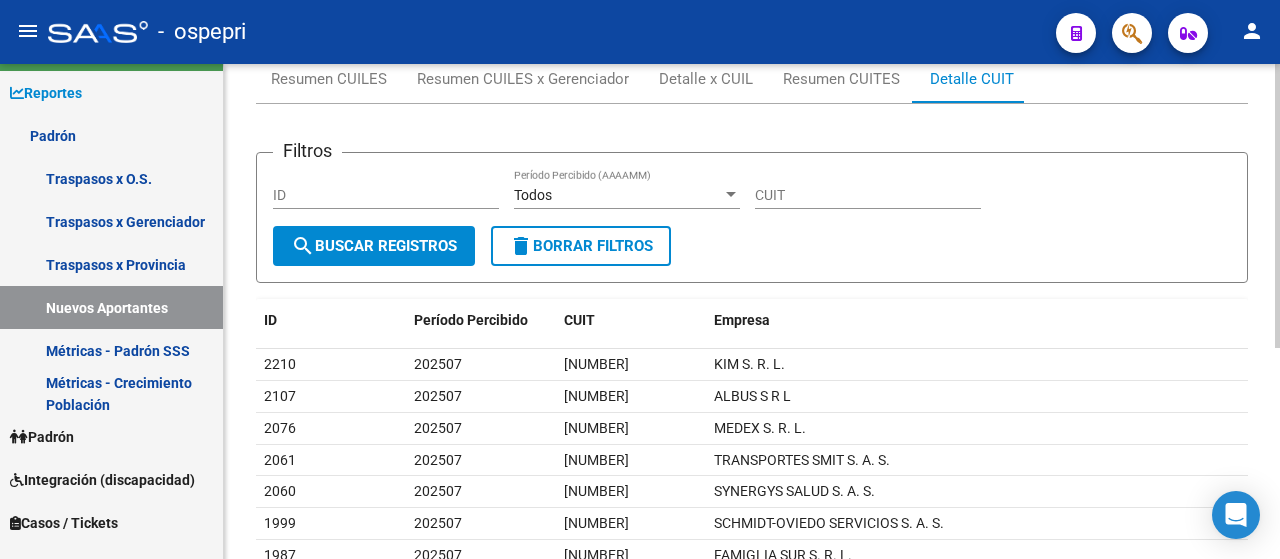scroll, scrollTop: 0, scrollLeft: 0, axis: both 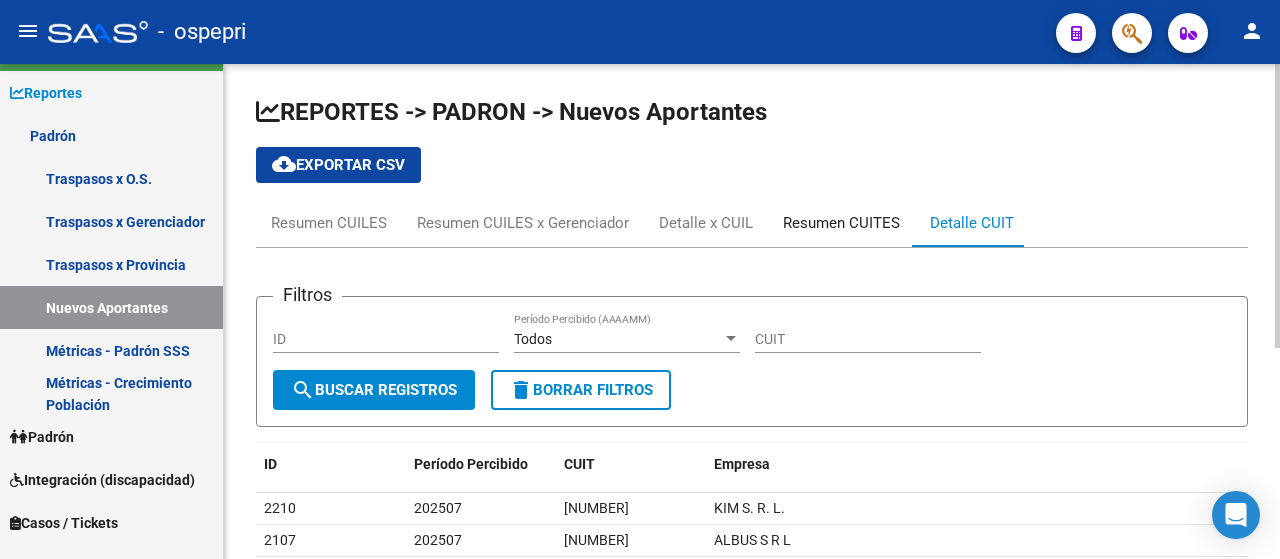 click on "Resumen CUITES" at bounding box center [841, 223] 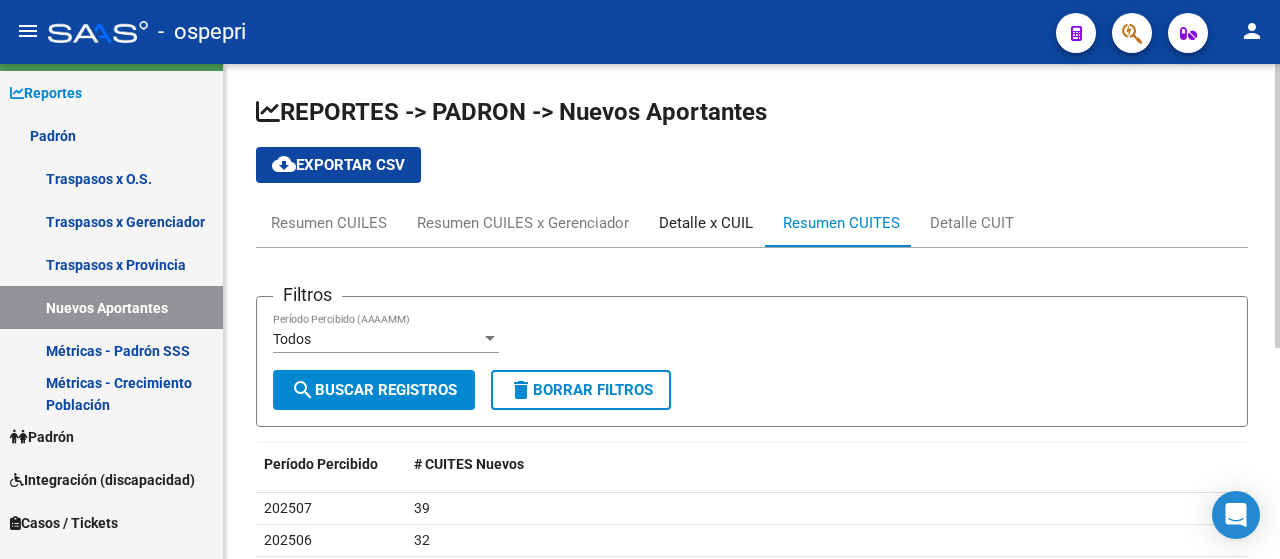 click on "Detalle x CUIL" at bounding box center [706, 223] 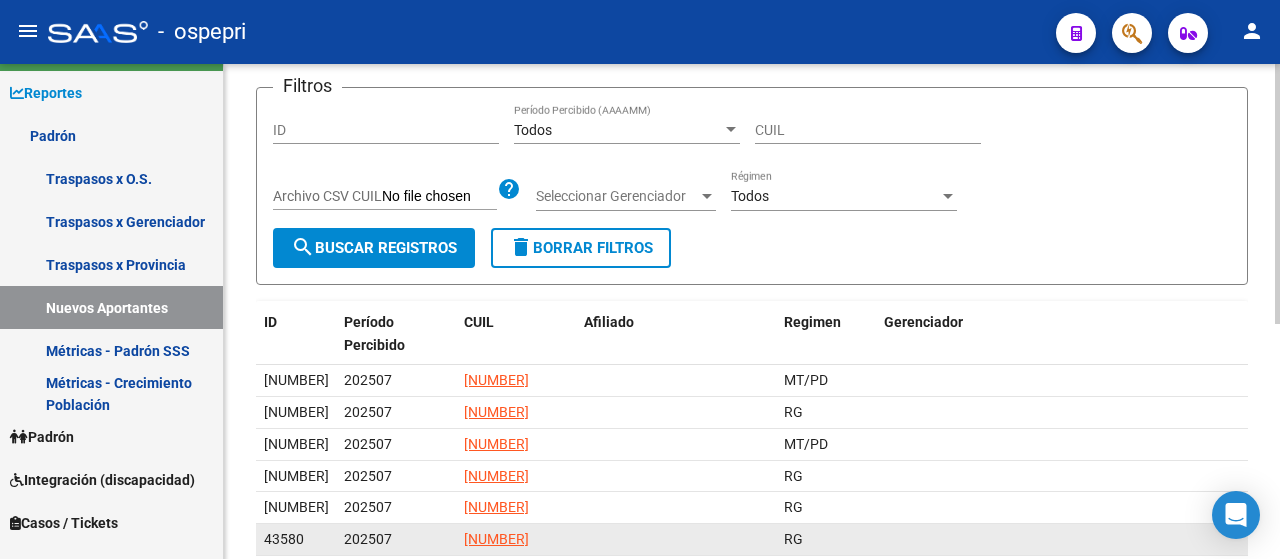 scroll, scrollTop: 333, scrollLeft: 0, axis: vertical 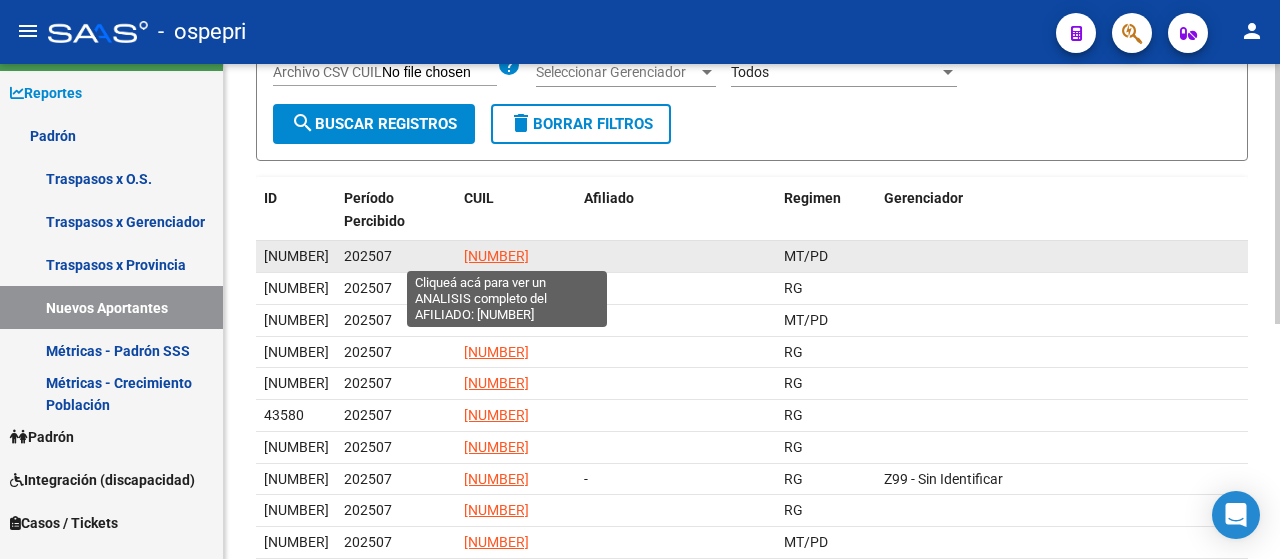 click on "[NUMBER]" 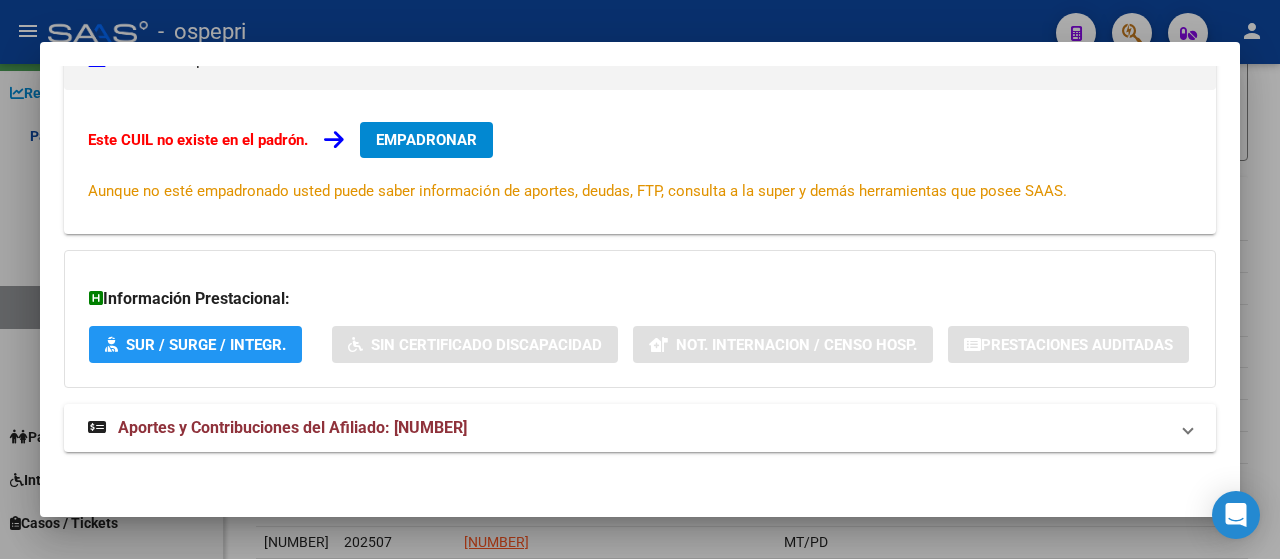 scroll, scrollTop: 366, scrollLeft: 0, axis: vertical 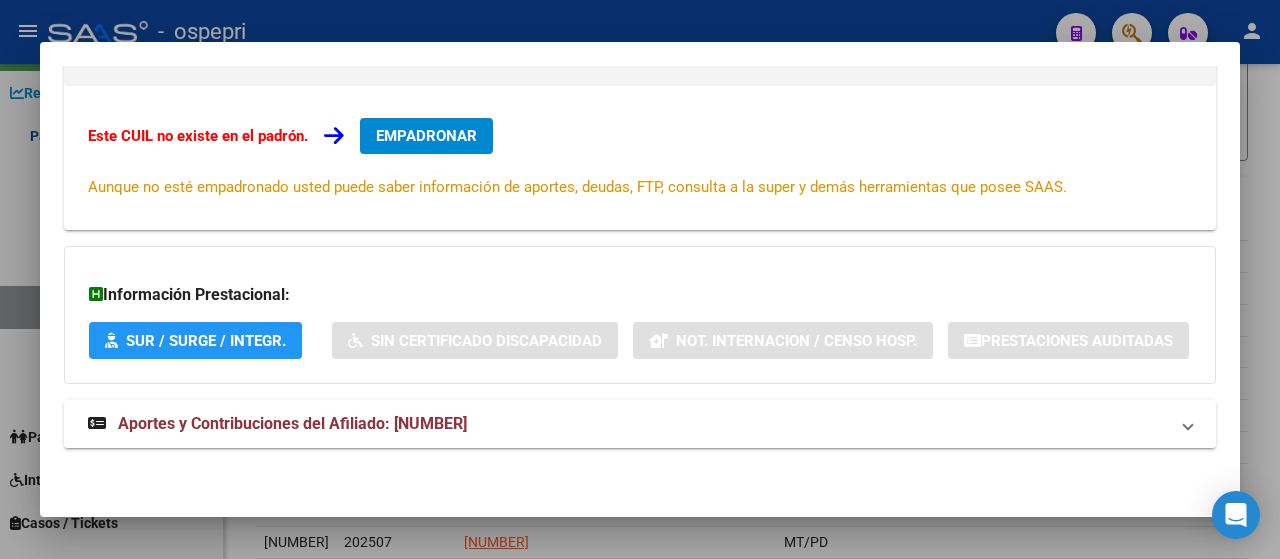 click on "Aportes y Contribuciones del Afiliado: [NUMBER]" at bounding box center [292, 423] 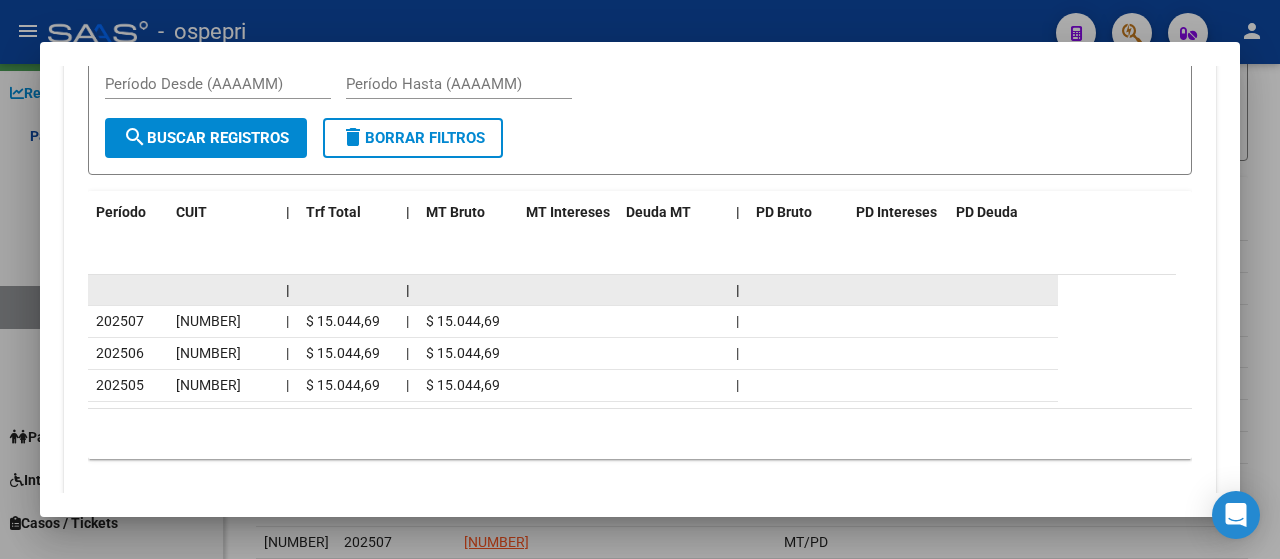 scroll, scrollTop: 939, scrollLeft: 0, axis: vertical 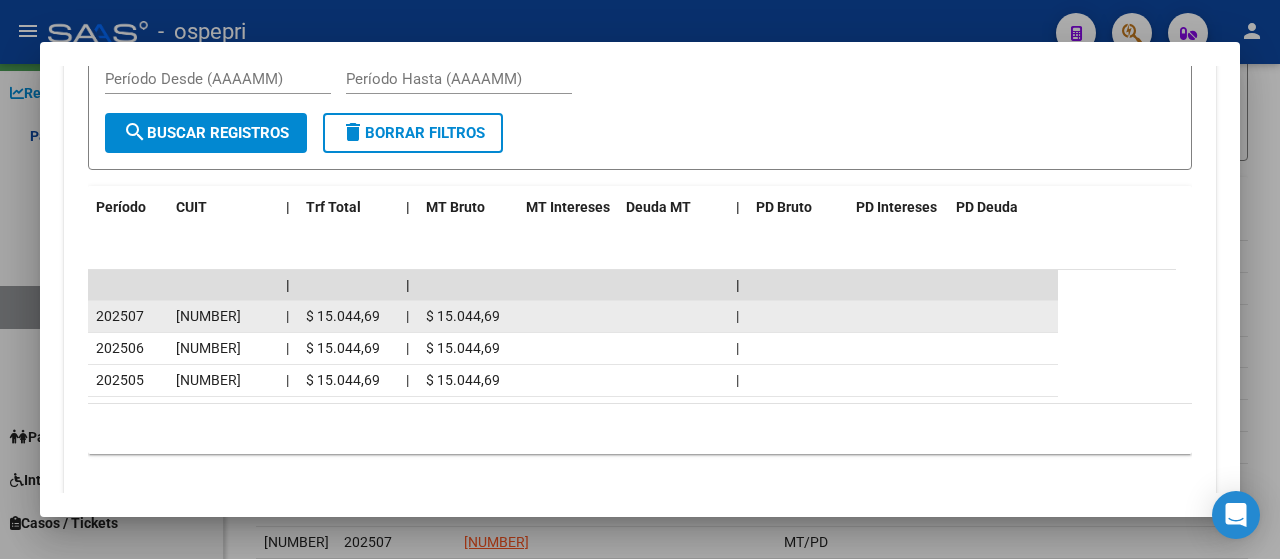 click on "[NUMBER]" 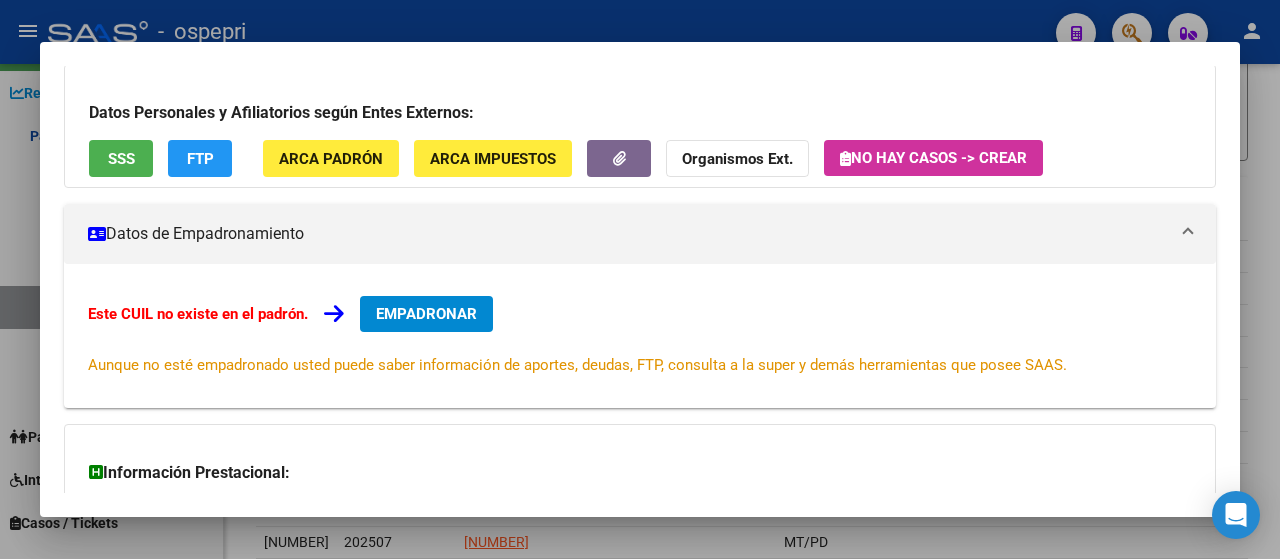 scroll, scrollTop: 0, scrollLeft: 0, axis: both 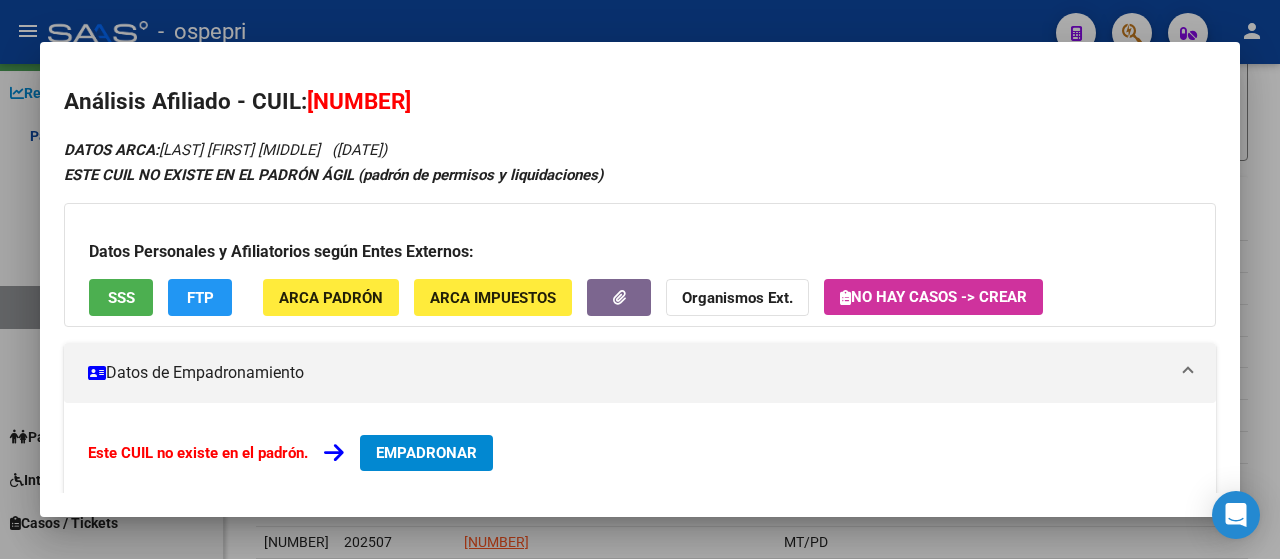 click at bounding box center [640, 279] 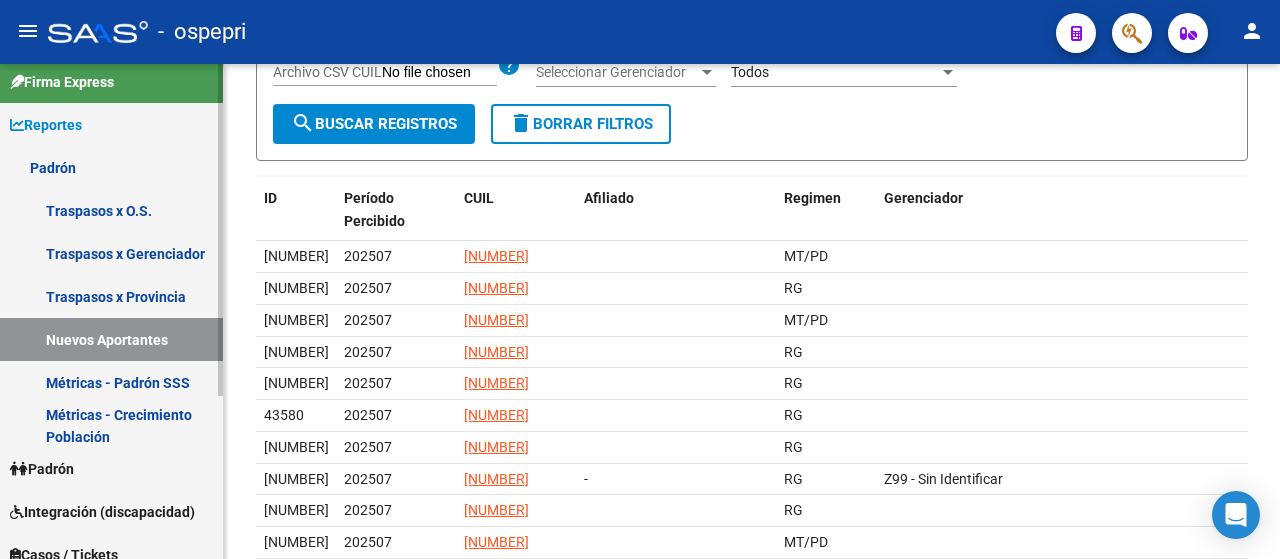 scroll, scrollTop: 0, scrollLeft: 0, axis: both 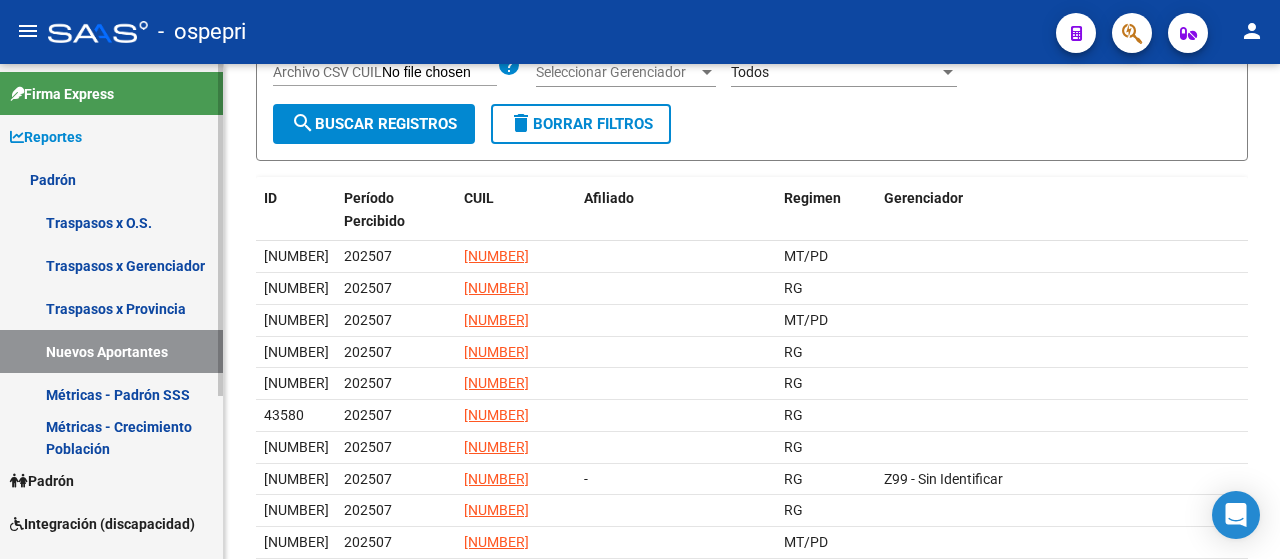 click on "Traspasos x O.S." at bounding box center (111, 222) 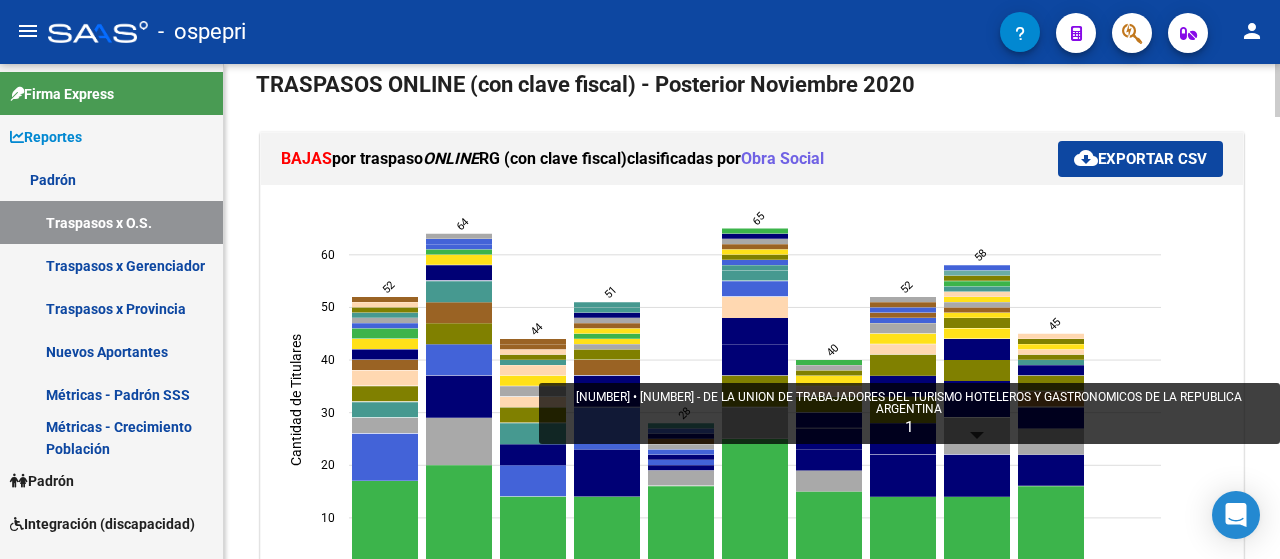 scroll, scrollTop: 133, scrollLeft: 0, axis: vertical 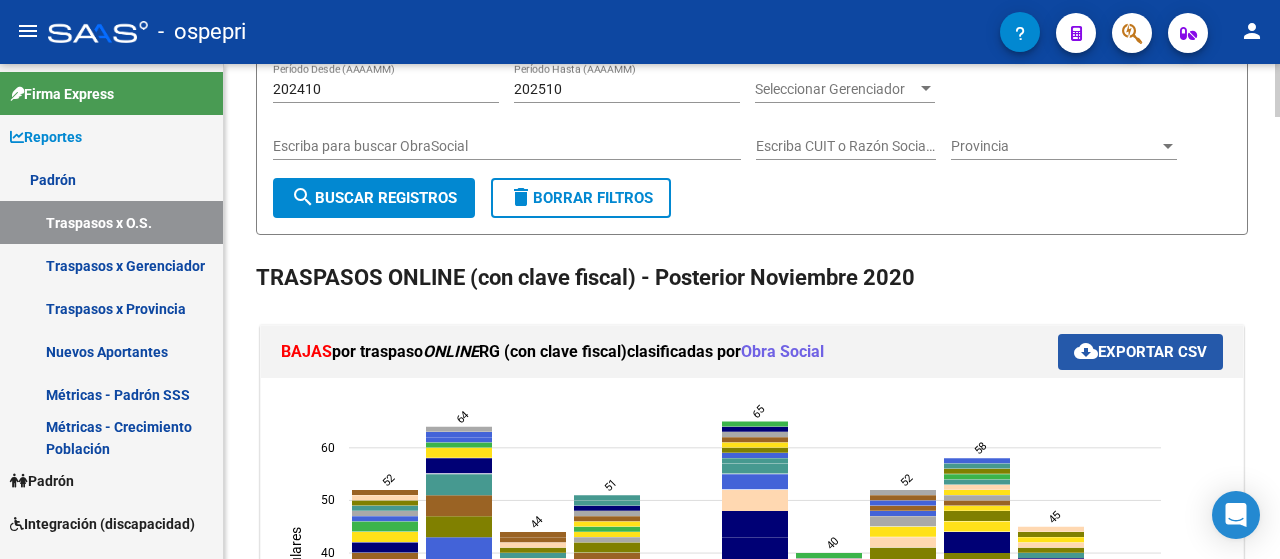 click on "cloud_download  Exportar CSV" 